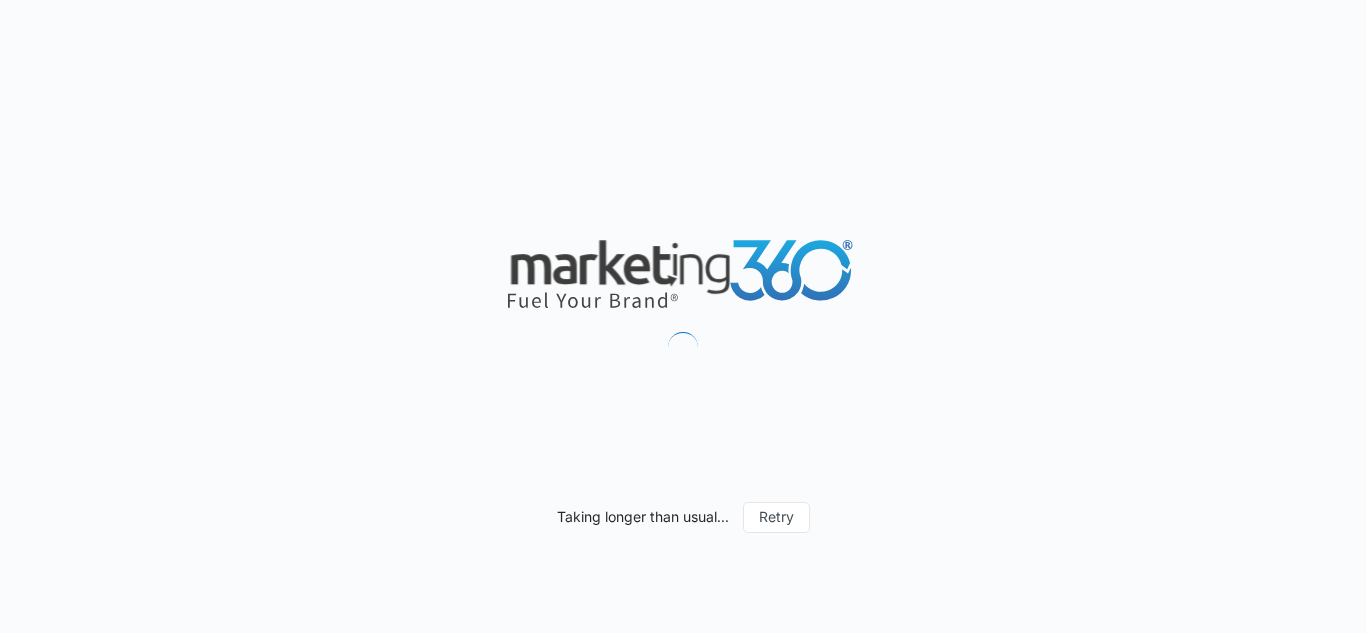 scroll, scrollTop: 0, scrollLeft: 0, axis: both 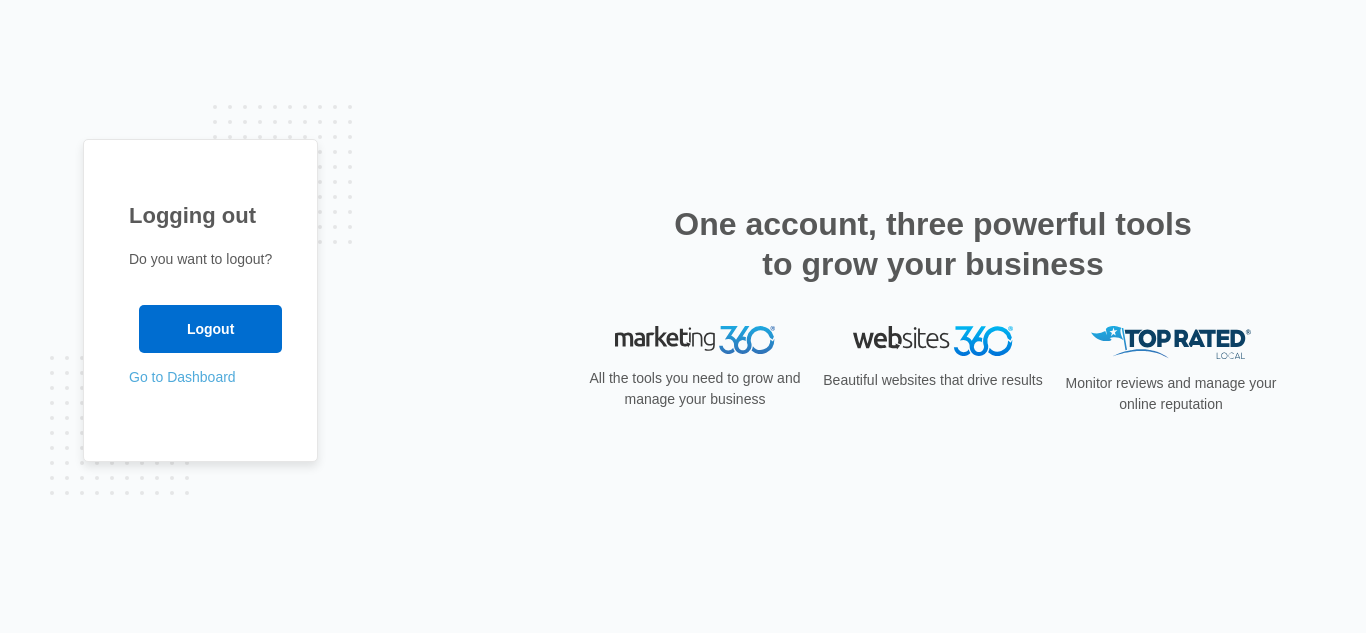 click on "Go to Dashboard" at bounding box center (182, 377) 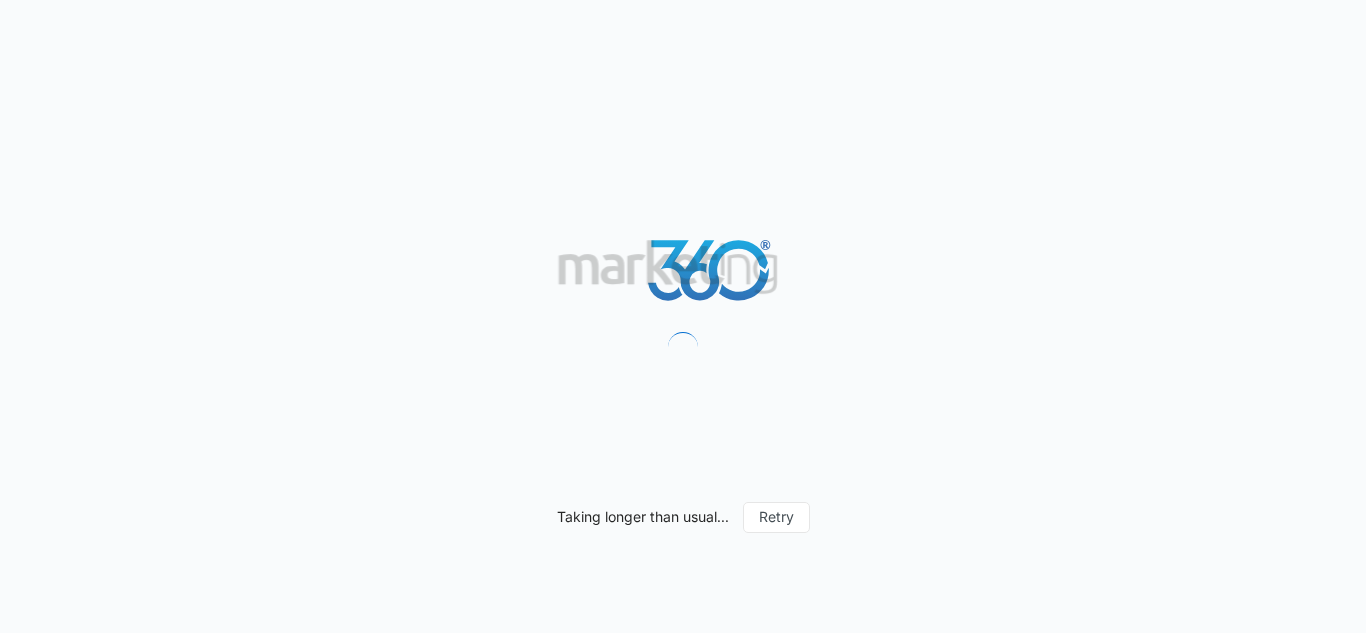 scroll, scrollTop: 0, scrollLeft: 0, axis: both 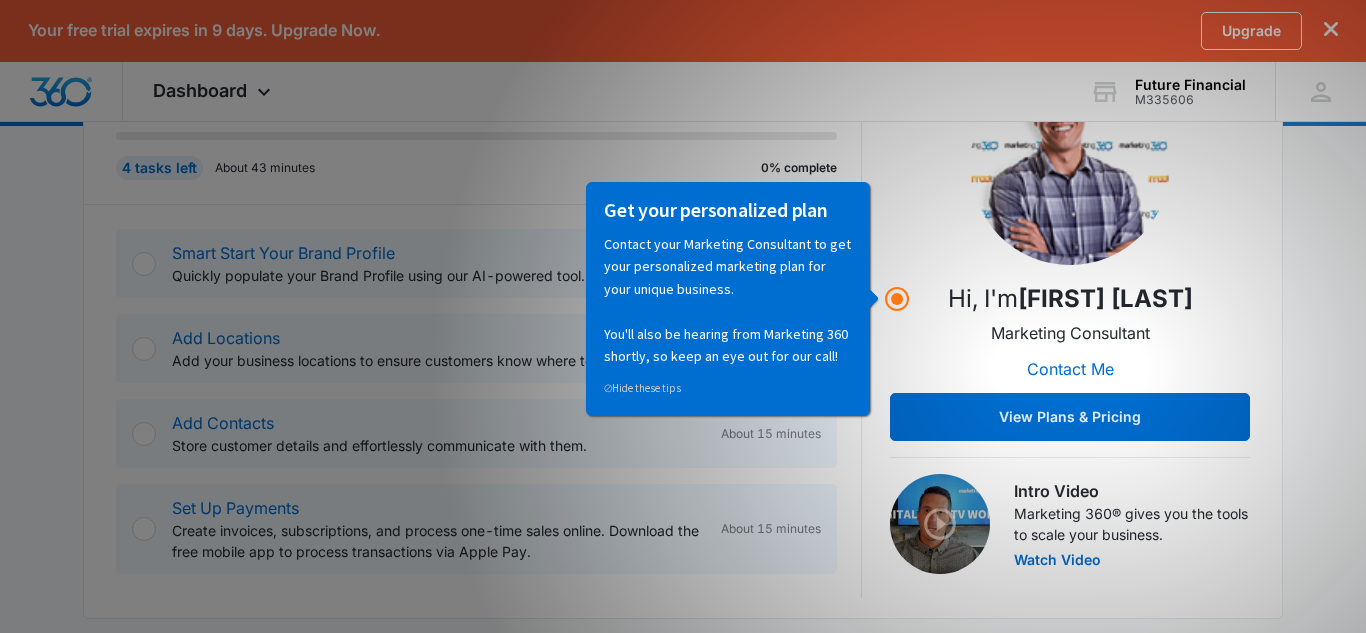 click on "Today is Thursday, August 7th Good evening, [FIRST]! Contacts You have 2 contacts Getting Started Outlined below are the necessary steps to help you successfully set up your account. 4 tasks left About 43 minutes 0% complete Smart Start Your Brand Profile Quickly populate your Brand Profile using our AI-powered tool. About 10 minutes Add Locations Add your business locations to ensure customers know where to find you. About 3 minutes Add Contacts Store customer details and effortlessly communicate with them. About 15 minutes Set Up Payments Create invoices, subscriptions, and process one-time sales online. Download the free mobile app to process transactions via Apple Pay. About 15 minutes Hi, I'm  [FIRST] [LAST] Marketing Consultant Contact Me View Plans & Pricing Intro Video Marketing 360® gives you the tools to scale your business. Watch Video Marketing 360® Applications Customize Reputation Websites Forms CRM Shop Payments Email Point of Sale Ads Intelligence Subscriptions & Licenses Upgrade LD added" at bounding box center (683, 771) 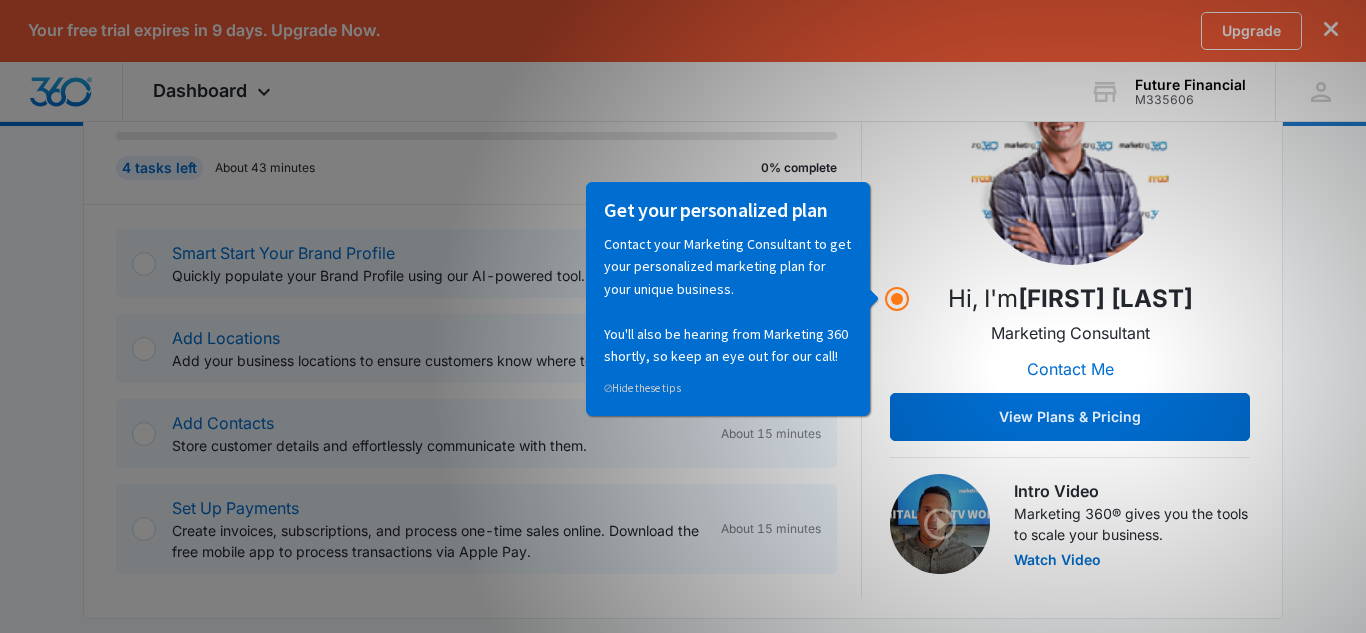click on "Get your personalized plan                       Contact your Marketing Consultant to get your personalized marketing plan for your unique business.  You'll also be hearing from Marketing 360 shortly, so keep an eye out for our call!                             ⊘  Hide these tips" at bounding box center [727, 297] 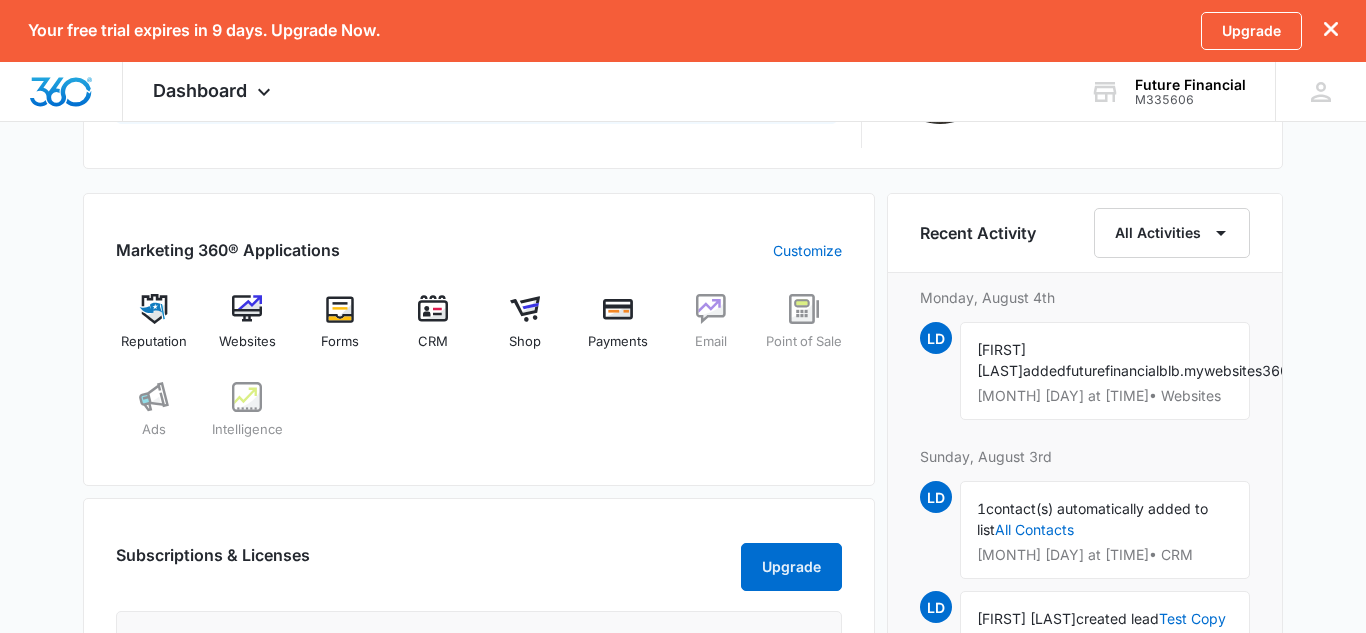 scroll, scrollTop: 745, scrollLeft: 0, axis: vertical 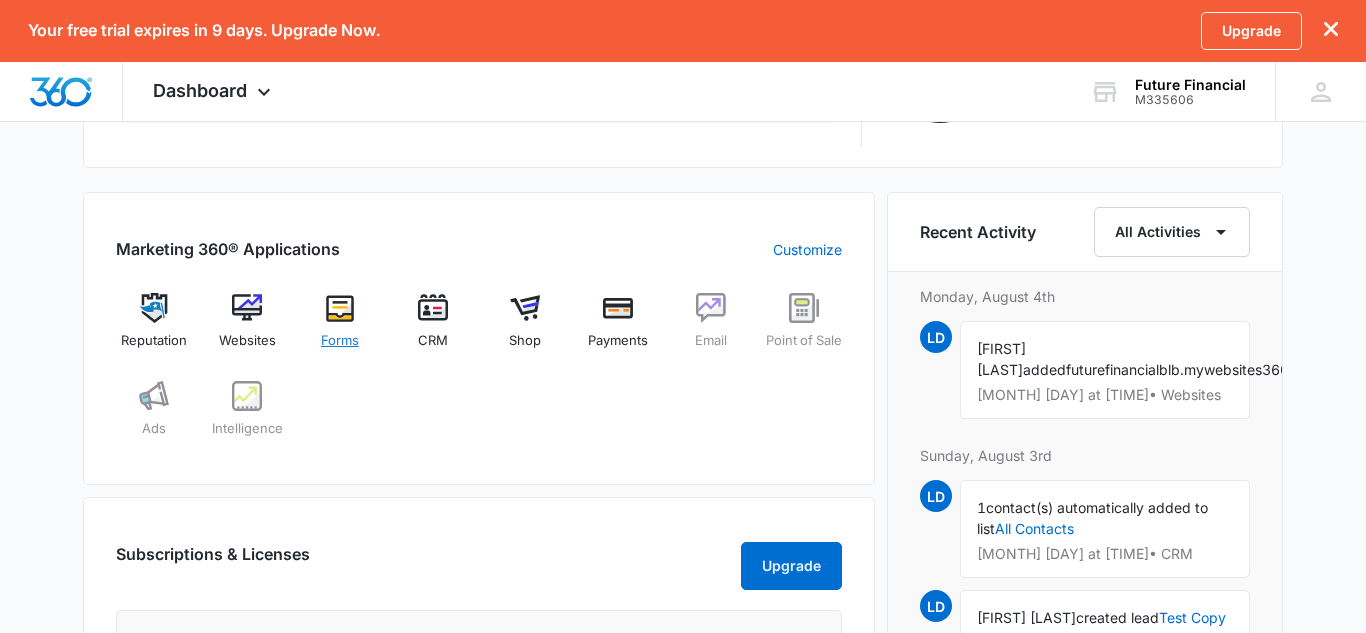 click at bounding box center (340, 308) 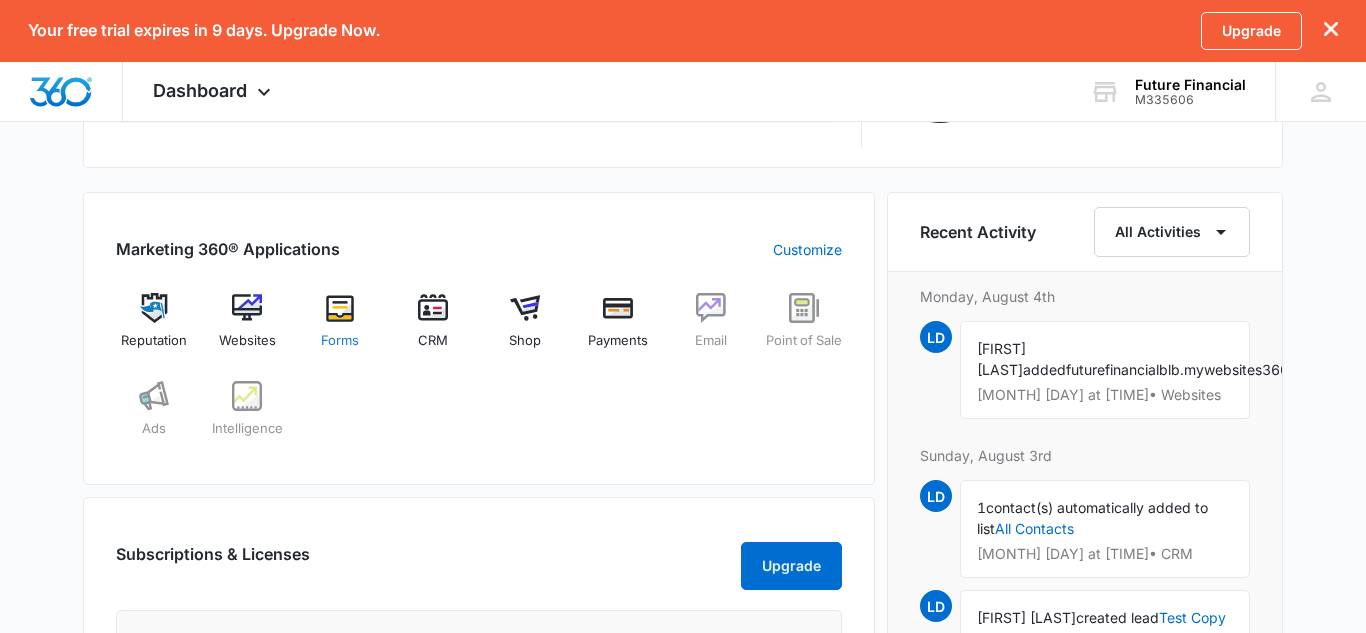 scroll, scrollTop: 0, scrollLeft: 0, axis: both 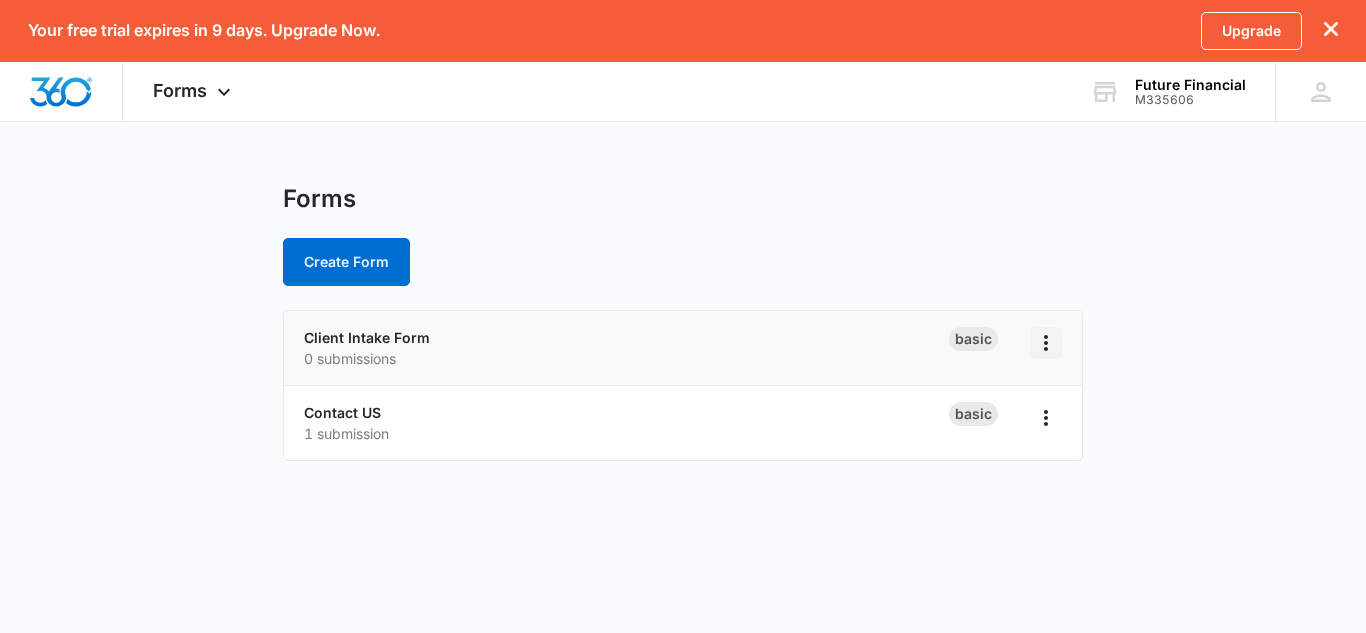 click 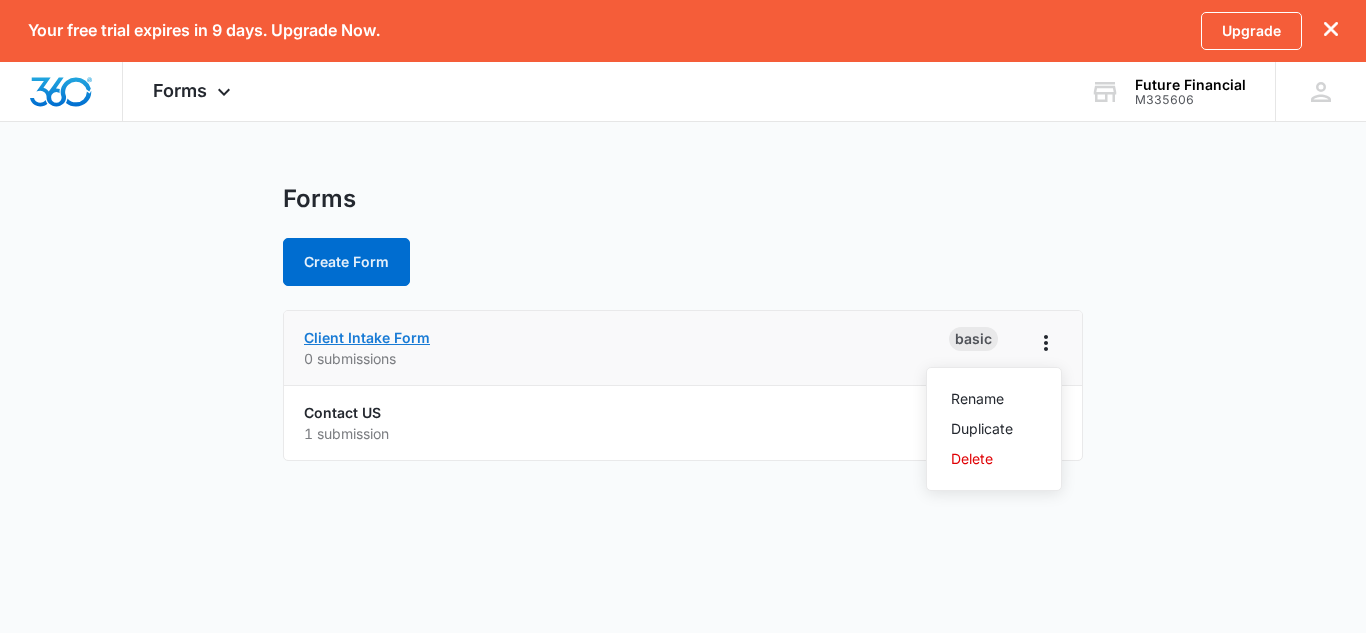 click on "Client Intake Form" at bounding box center (367, 337) 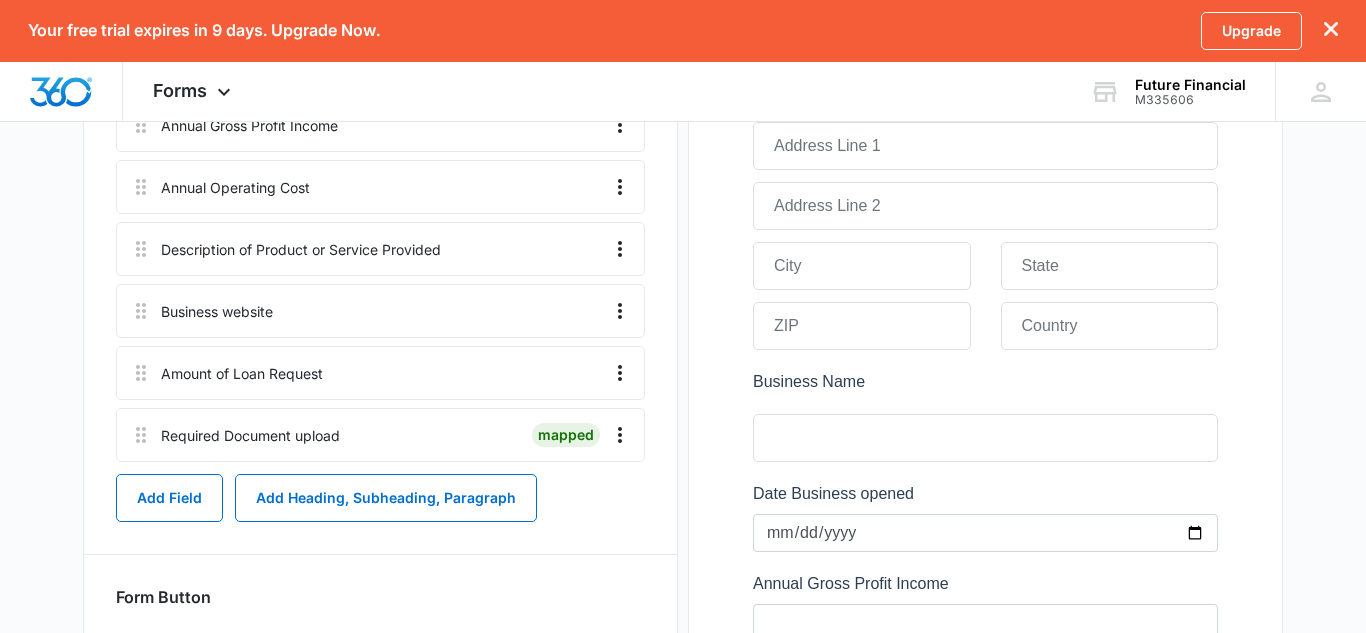 scroll, scrollTop: 876, scrollLeft: 0, axis: vertical 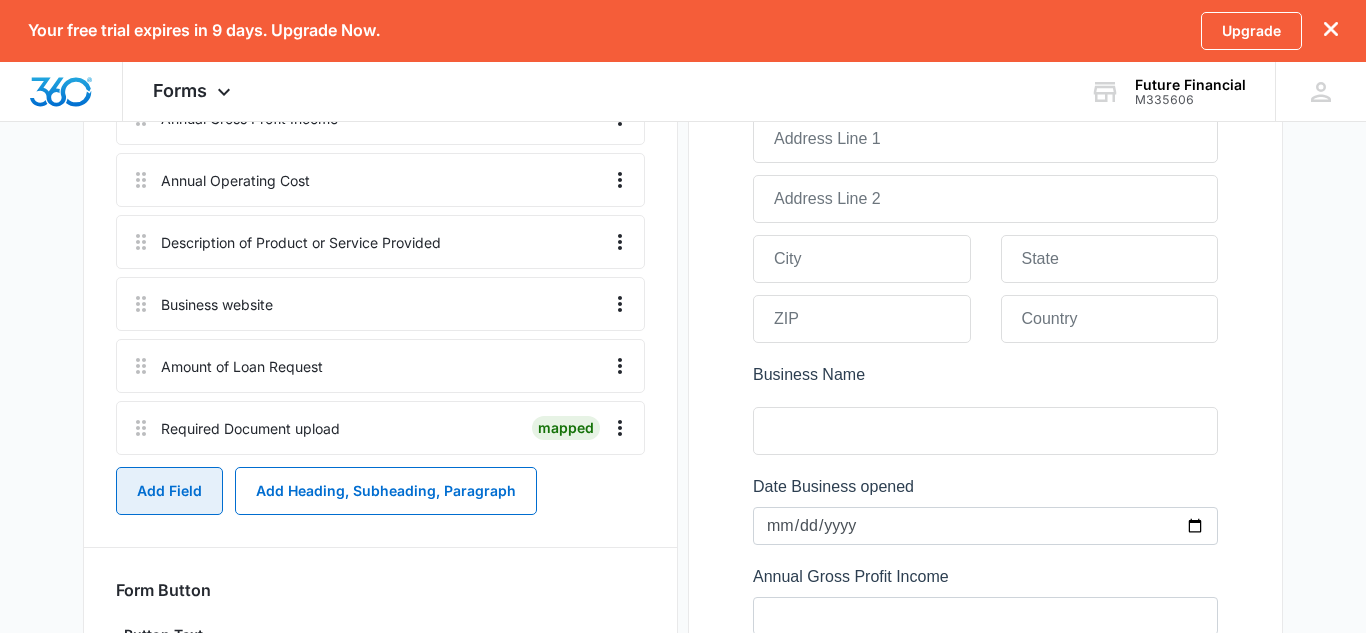 click on "Add Field" at bounding box center [169, 491] 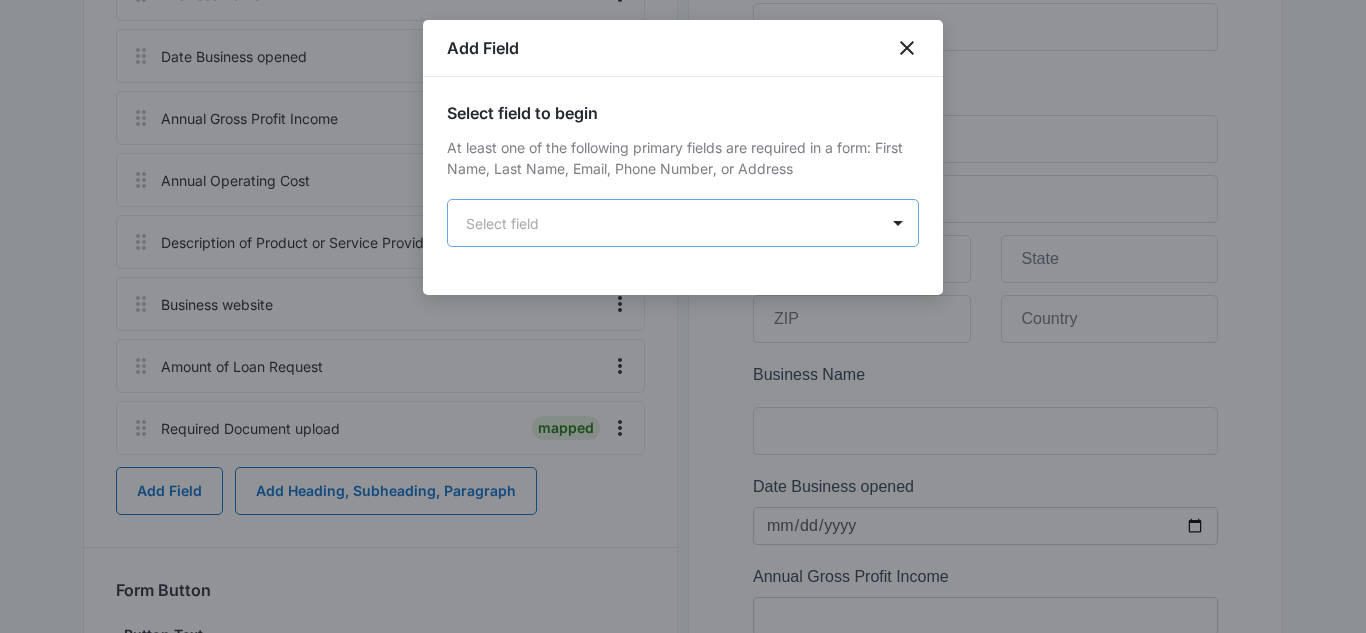 click on "Your free trial expires in 9 days. Upgrade Now. Upgrade Forms Apps Reputation Websites Forms CRM Email Shop Payments POS Ads Intelligence Brand Settings Future Financial  M335606 Your Accounts View All LD Lawrence Dawson-Jones futurefinancialblb@gmail.com My Profile Notifications Support Logout Terms & Conditions   •   Privacy Policy Edit Form Client Intake Form   Edit Form Settings Submissions Embed Design Client Intake Form Name * mapped primary Email * mapped primary Phone mapped primary Notes Business Address mapped primary Business Name Date Business opened Annual Gross Profit Income Annual Operating Cost Description of Product or Service Provided Business website  Amount of Loan Request Required Document upload mapped Add Field Add Heading, Subheading, Paragraph Form Button Button Text Submit Save Preview Future Financial - Forms - Marketing 360®
Add Field Select field to begin Select field" at bounding box center [683, 302] 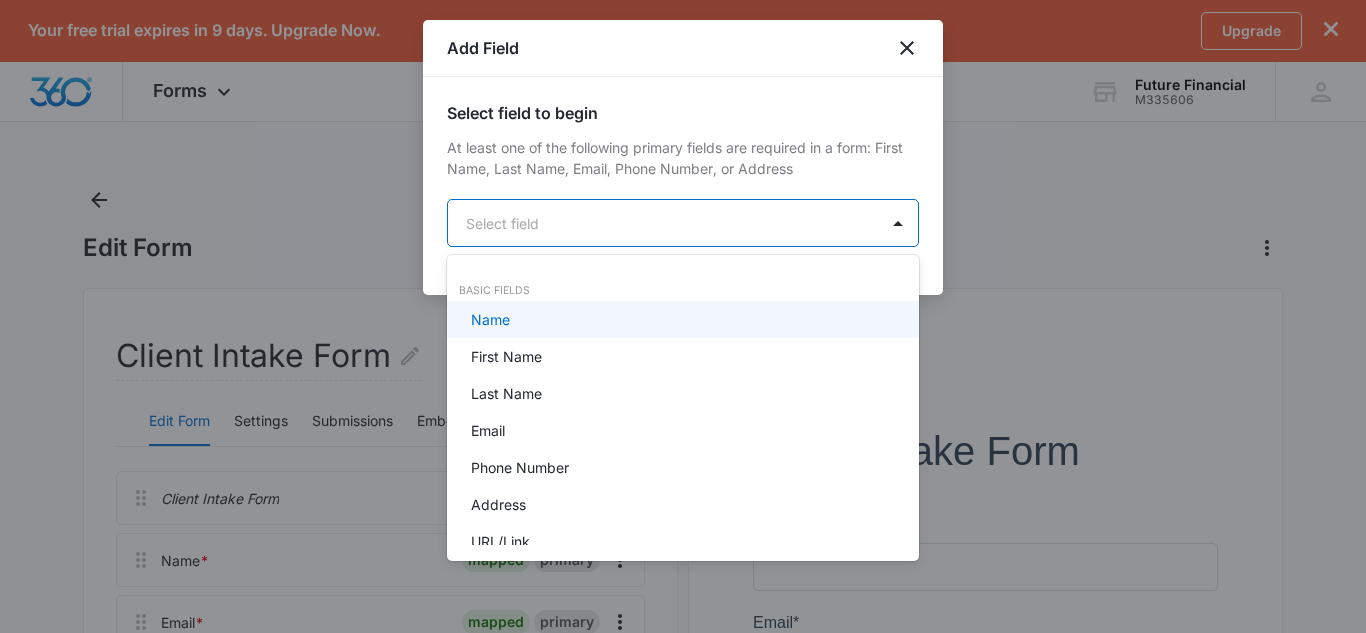 scroll, scrollTop: 0, scrollLeft: 0, axis: both 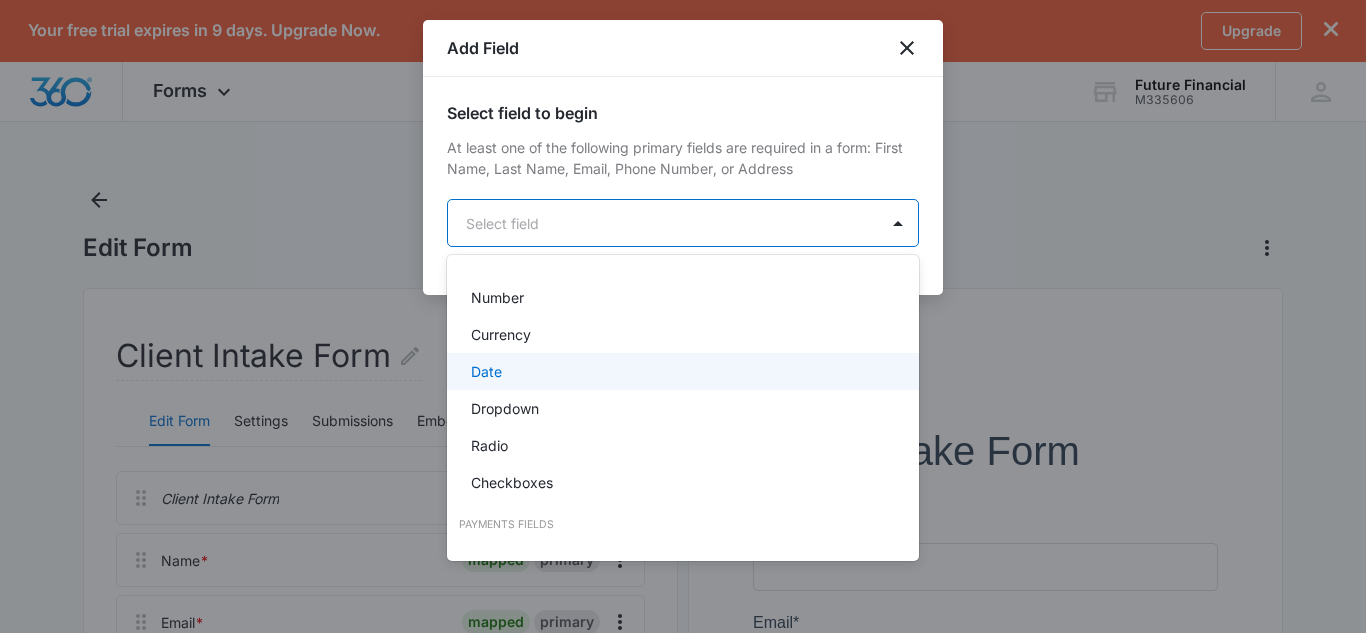 click on "Date" at bounding box center (486, 371) 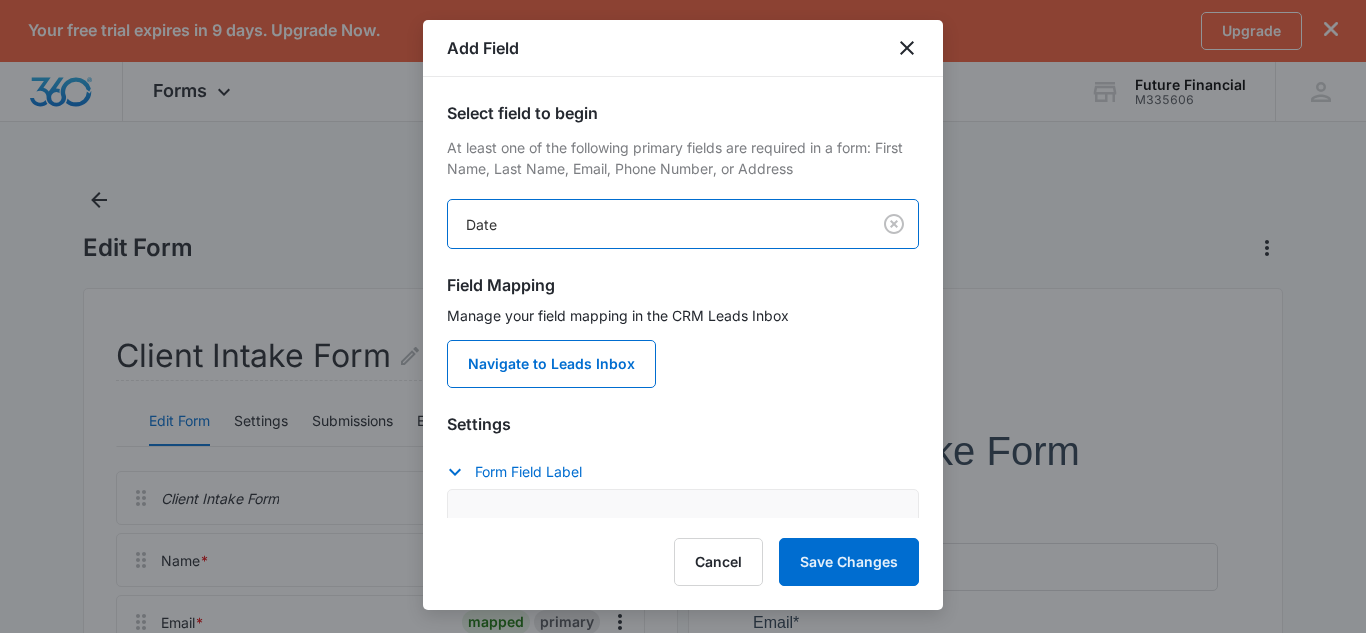 click on "Your free trial expires in 9 days. Upgrade Now. Upgrade Forms Apps Reputation Websites Forms CRM Email Shop Payments POS Ads Intelligence Brand Settings Future Financial  M335606 Your Accounts View All LD Lawrence Dawson-Jones futurefinancialblb@gmail.com My Profile Notifications Support Logout Terms & Conditions   •   Privacy Policy Edit Form Client Intake Form   Edit Form Settings Submissions Embed Design Client Intake Form Name * mapped primary Email * mapped primary Phone mapped primary Notes Business Address mapped primary Business Name Date Business opened Annual Gross Profit Income Annual Operating Cost Description of Product or Service Provided Business website  Amount of Loan Request Required Document upload mapped Add Field Add Heading, Subheading, Paragraph Form Button Button Text Submit Save Preview Future Financial - Forms - Marketing 360®
Add Field Select field to begin option Date, selected. Date Field Mapping Manage your field mapping in the CRM Leads Inbox Navigate to Leads Inbox" at bounding box center [683, 1178] 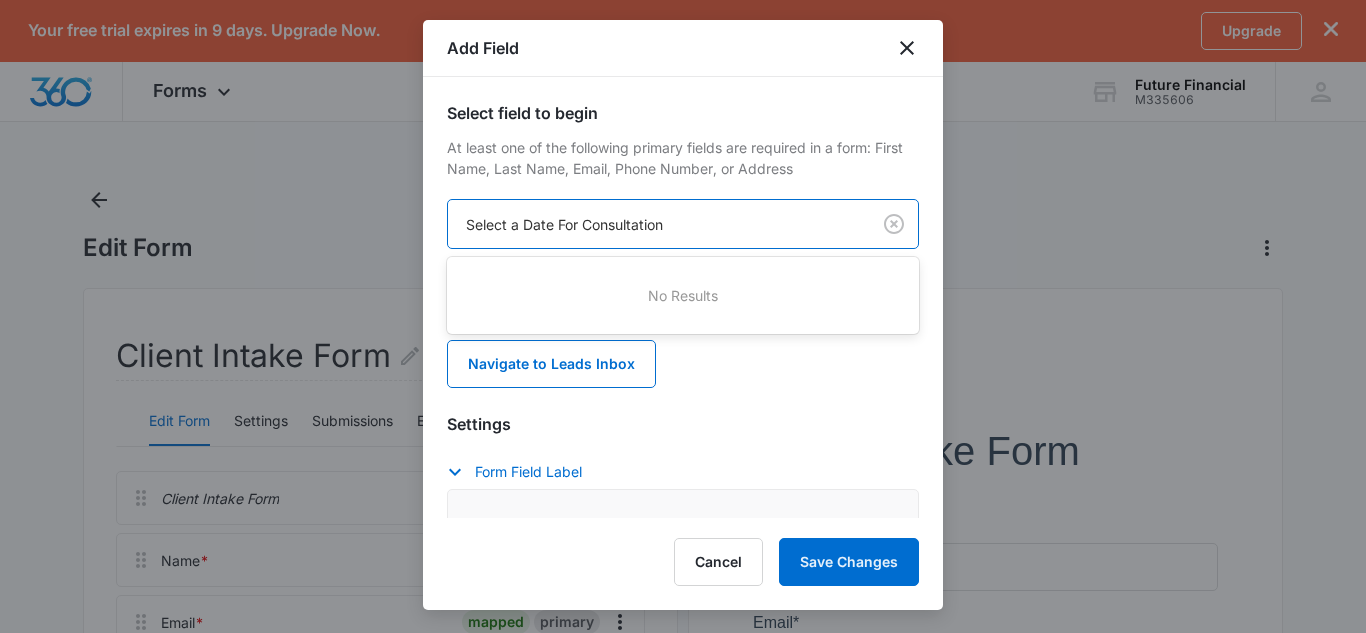 click at bounding box center [683, 316] 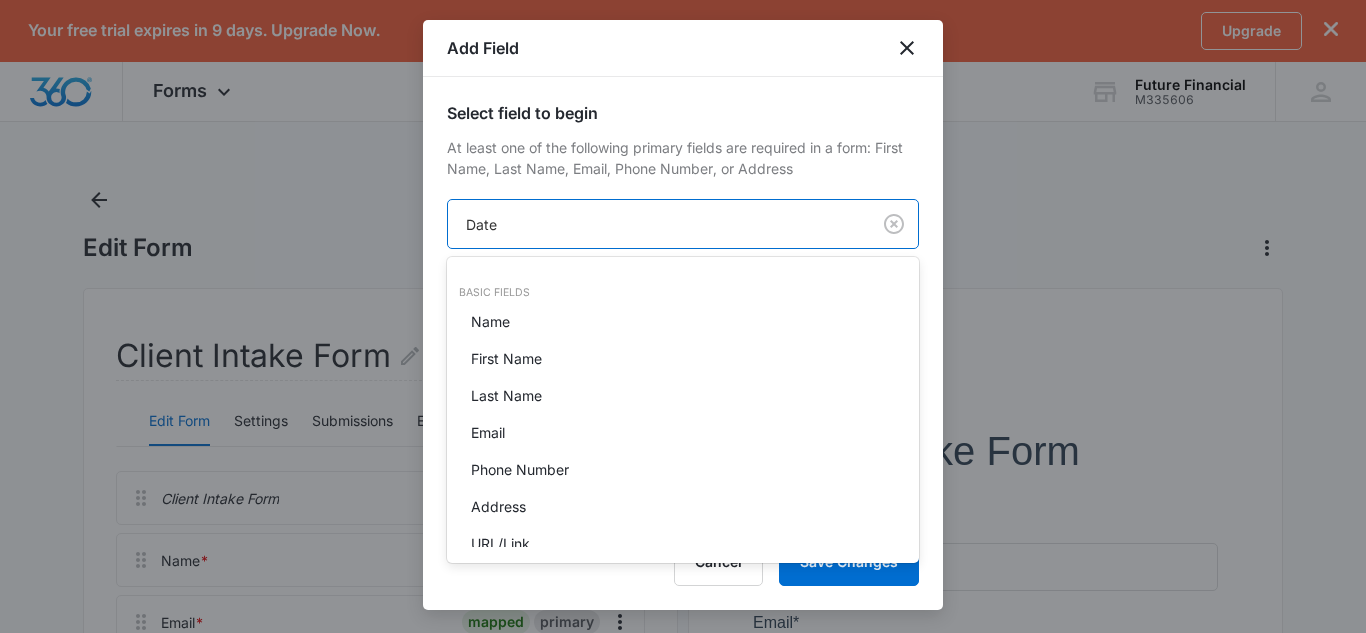 click on "Your free trial expires in 9 days. Upgrade Now. Upgrade Forms Apps Reputation Websites Forms CRM Email Shop Payments POS Ads Intelligence Brand Settings Future Financial  M335606 Your Accounts View All LD Lawrence Dawson-Jones futurefinancialblb@gmail.com My Profile Notifications Support Logout Terms & Conditions   •   Privacy Policy Edit Form Client Intake Form   Edit Form Settings Submissions Embed Design Client Intake Form Name * mapped primary Email * mapped primary Phone mapped primary Notes Business Address mapped primary Business Name Date Business opened Annual Gross Profit Income Annual Operating Cost Description of Product or Service Provided Business website  Amount of Loan Request Required Document upload mapped Add Field Add Heading, Subheading, Paragraph Form Button Button Text Submit Save Preview Future Financial - Forms - Marketing 360®
Add Field Select field to begin 18 results available. Date Field Mapping Manage your field mapping in the CRM Leads Inbox Navigate to Leads Inbox *" at bounding box center (683, 316) 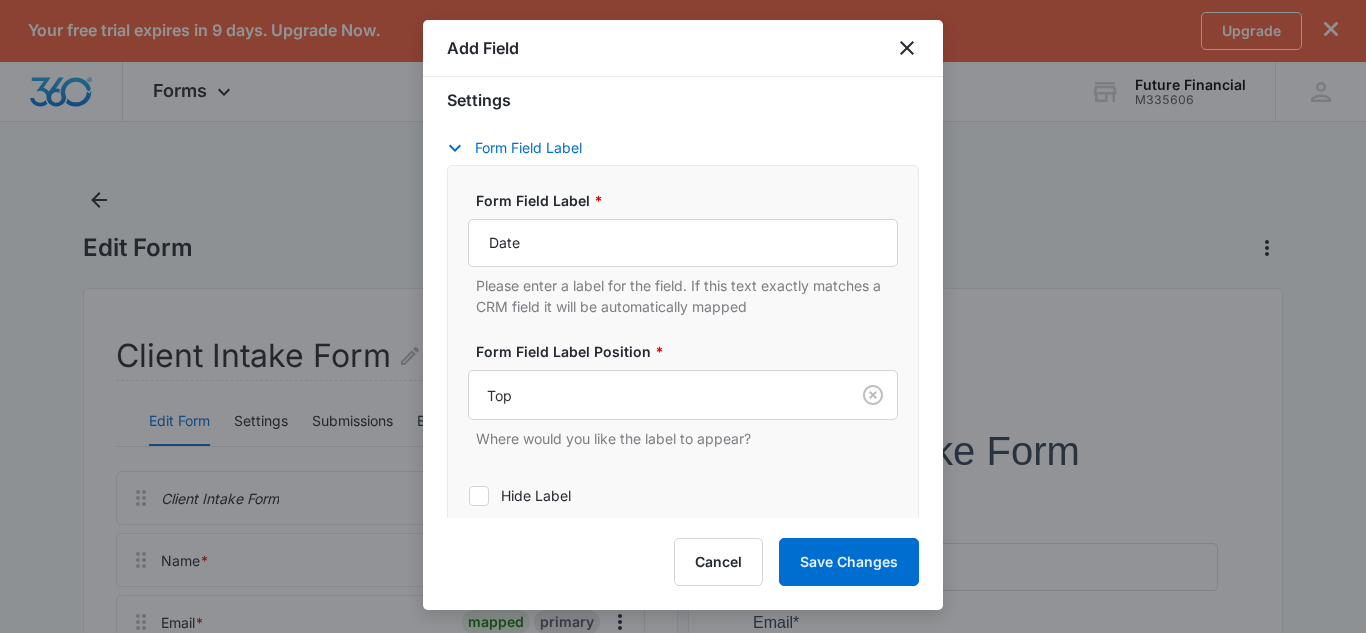 scroll, scrollTop: 333, scrollLeft: 0, axis: vertical 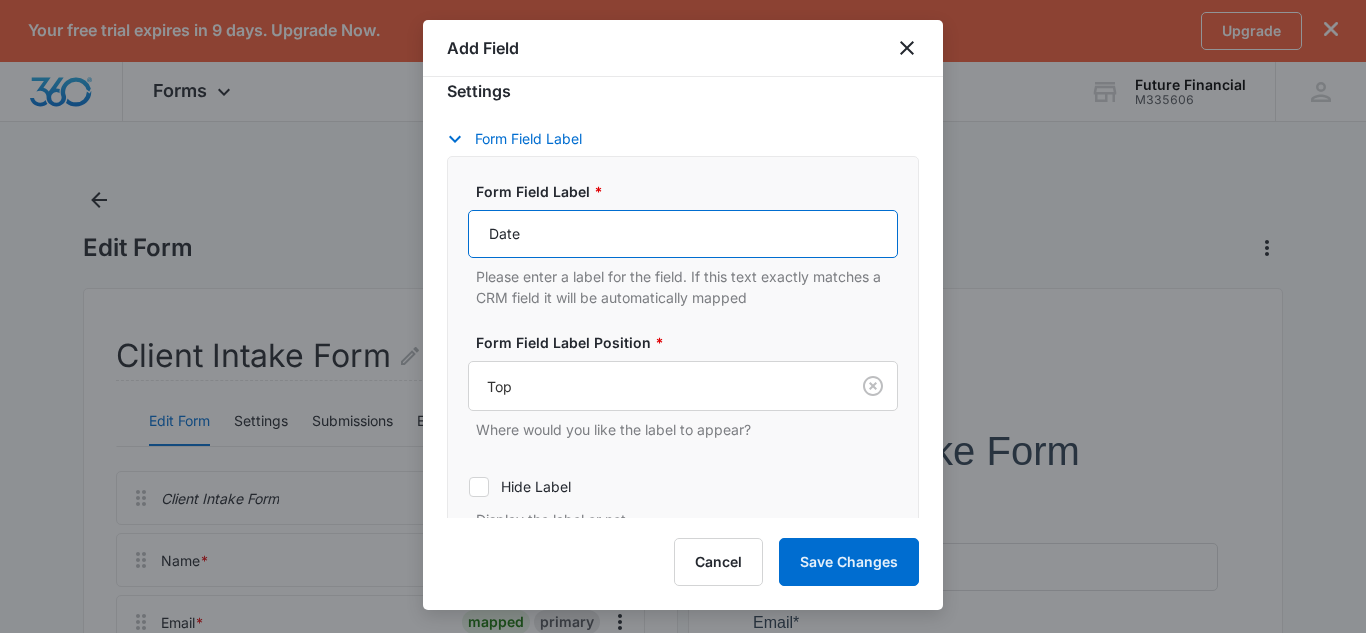 click on "Date" at bounding box center [683, 234] 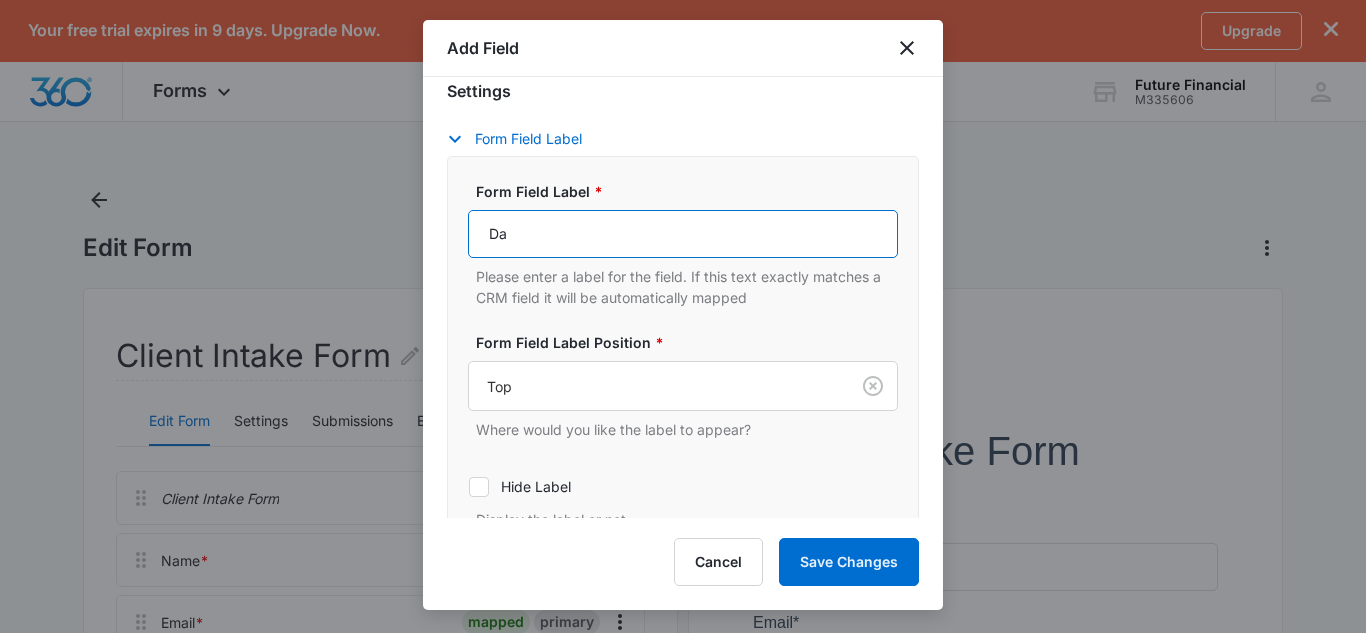 type on "D" 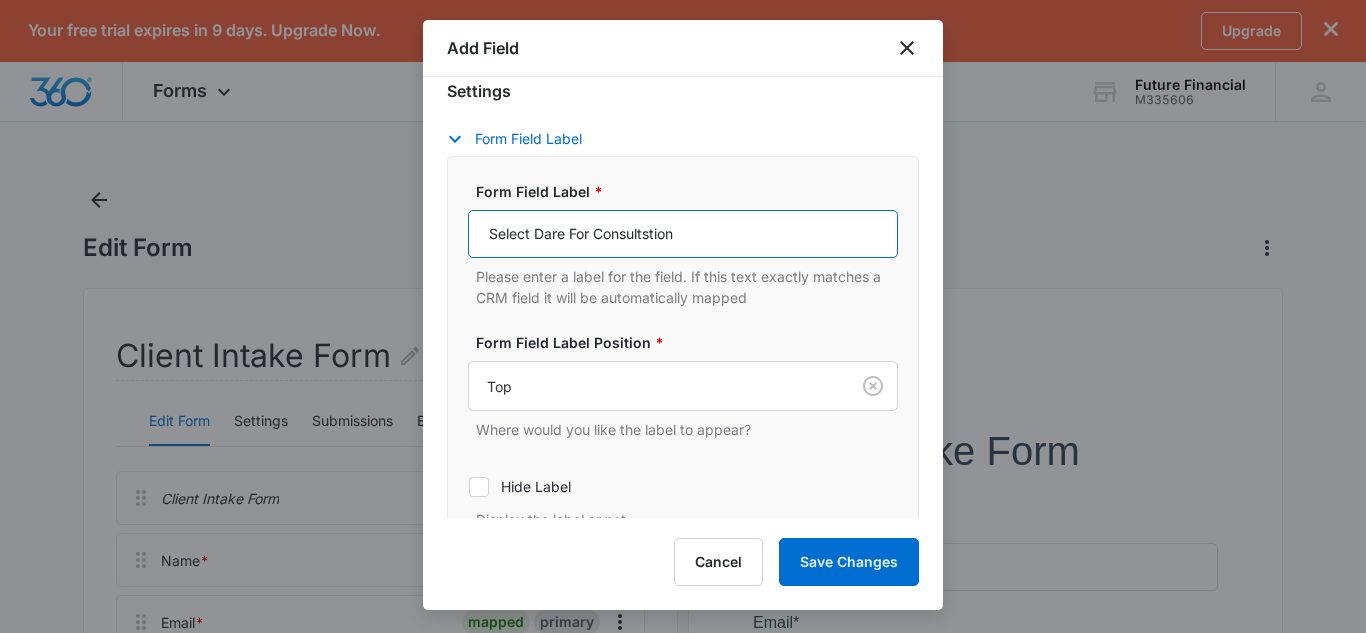 click on "Select Dare For Consultstion" at bounding box center (683, 234) 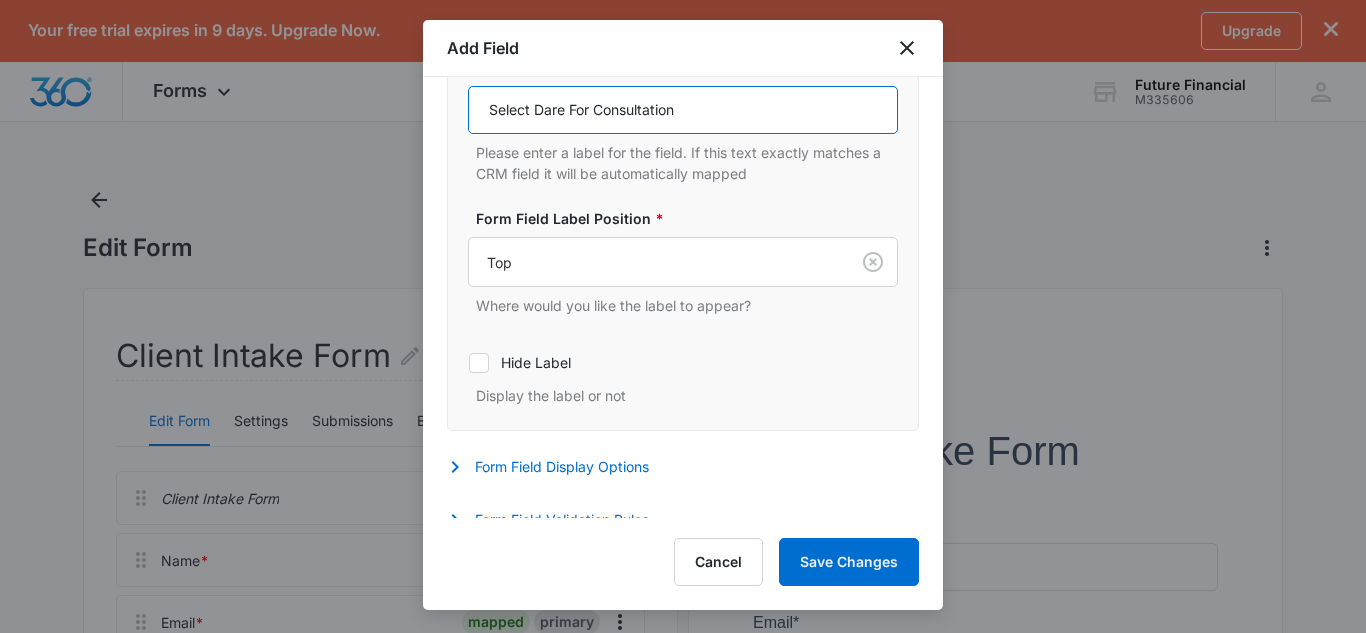 scroll, scrollTop: 476, scrollLeft: 0, axis: vertical 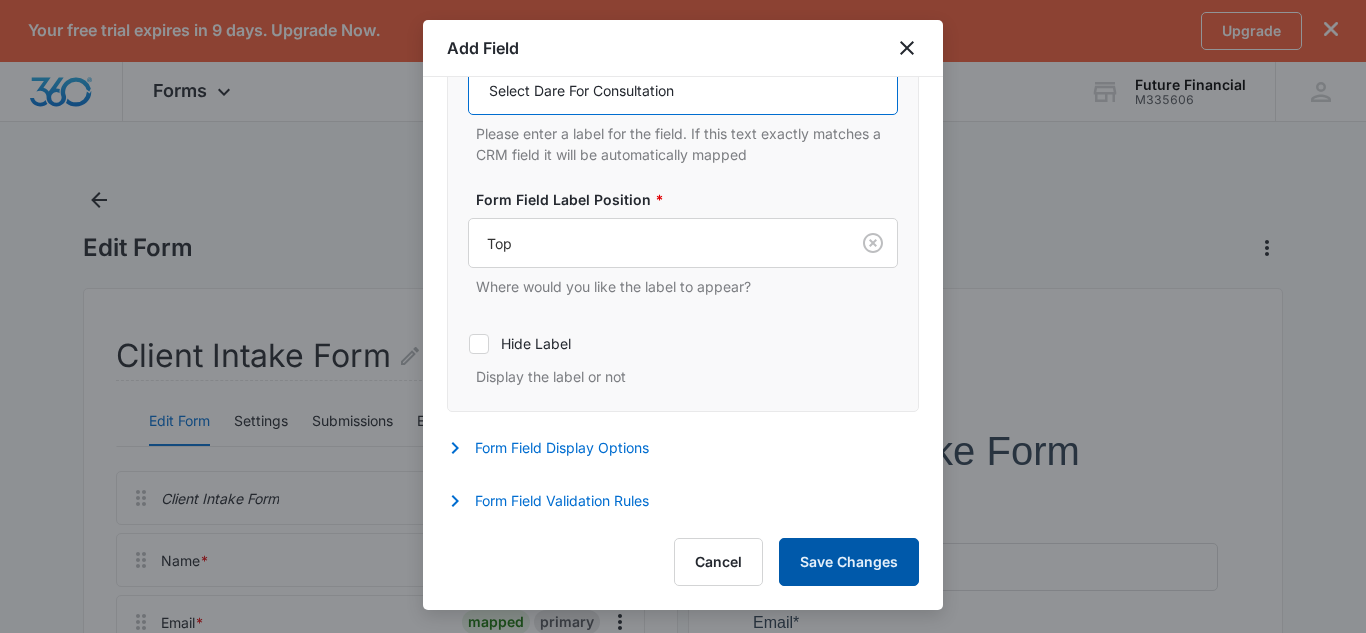 type on "Select Dare For Consultation" 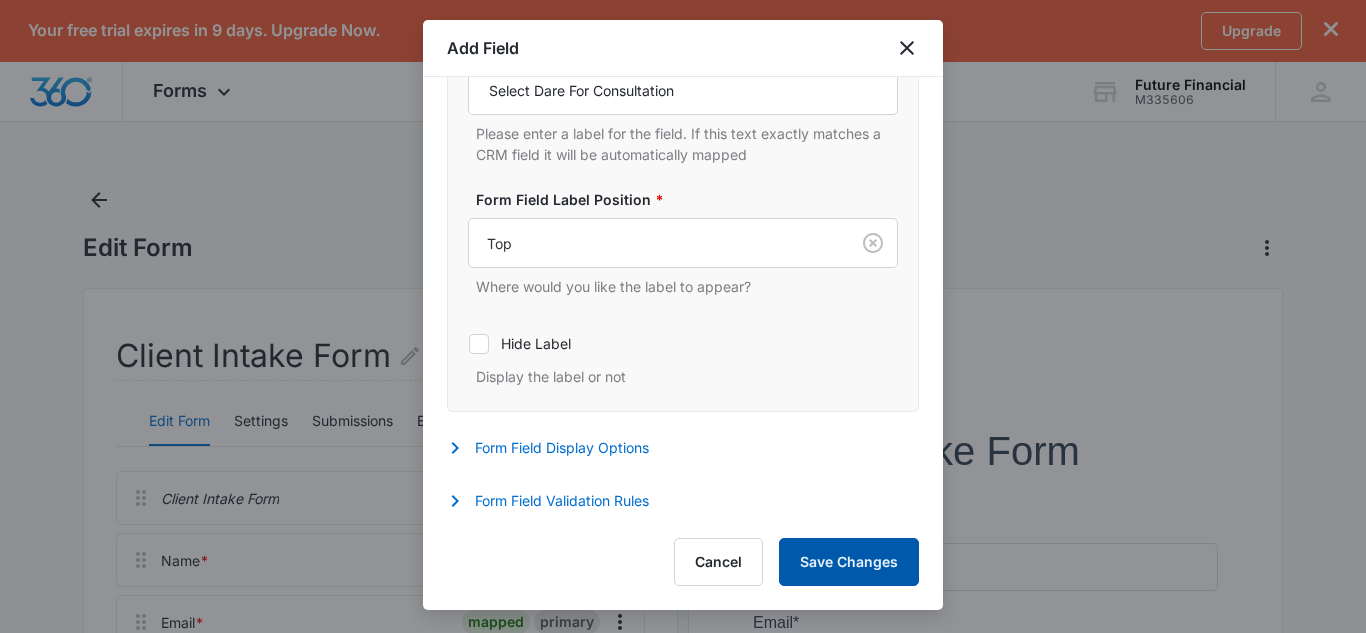 click on "Save Changes" at bounding box center (849, 562) 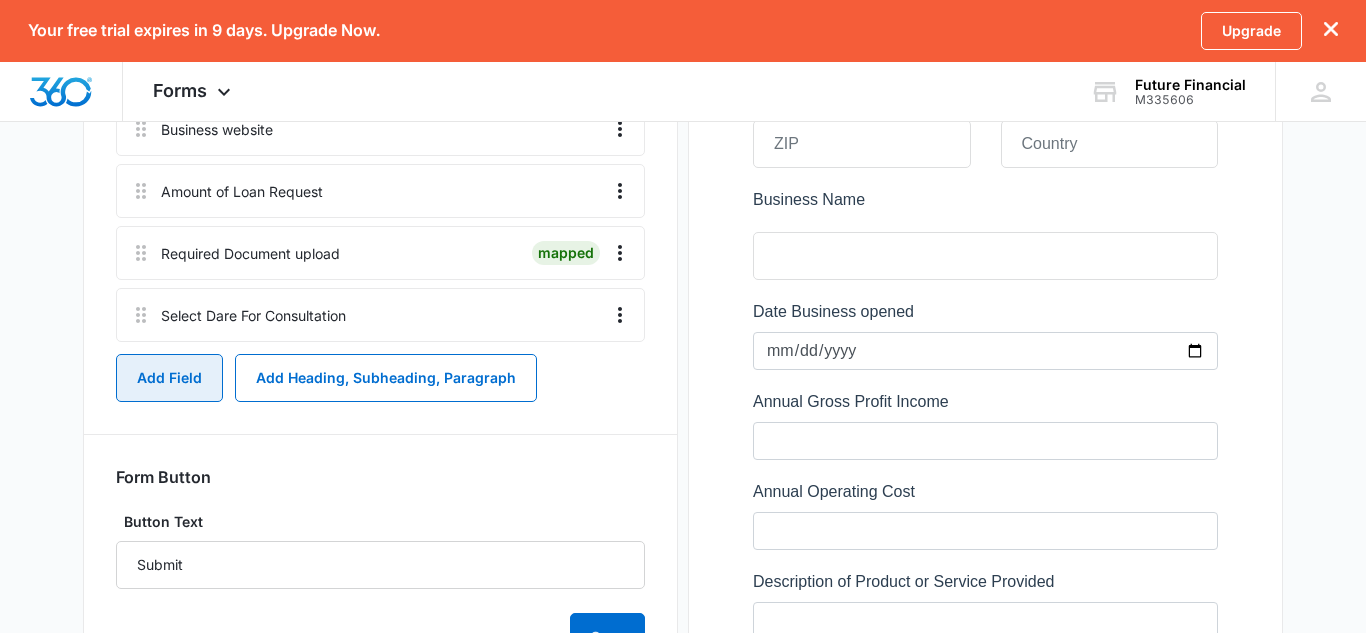scroll, scrollTop: 1113, scrollLeft: 0, axis: vertical 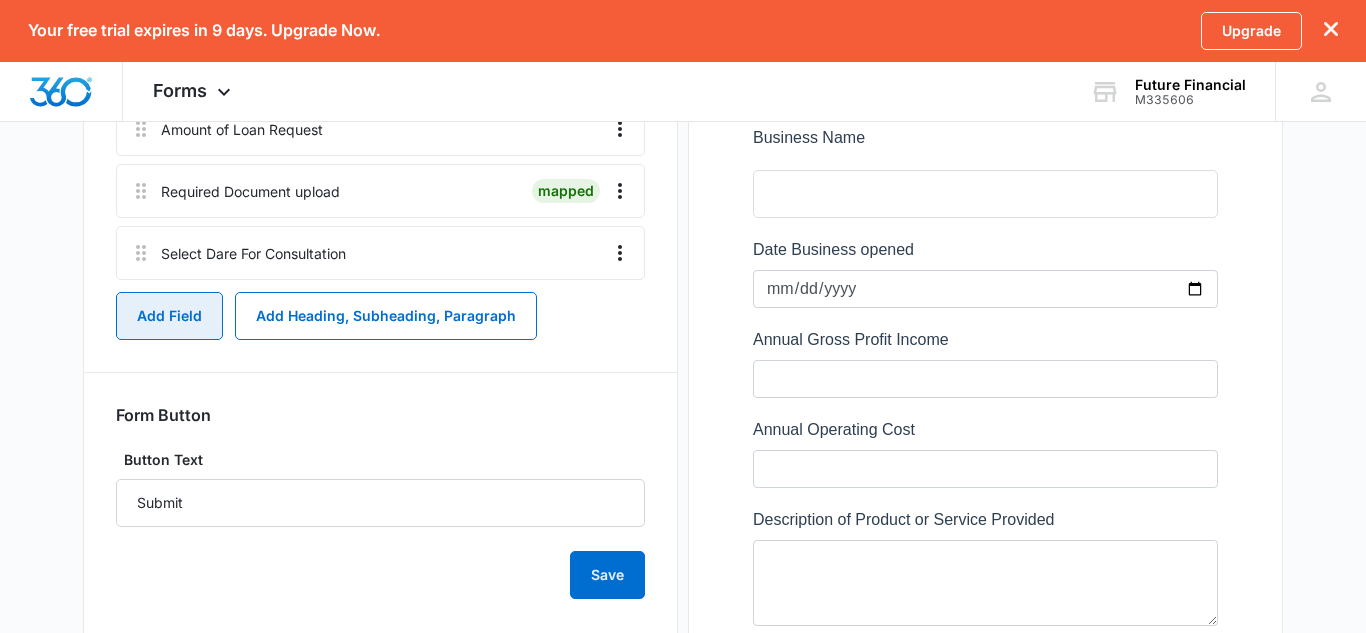 click on "Add Field" at bounding box center [169, 316] 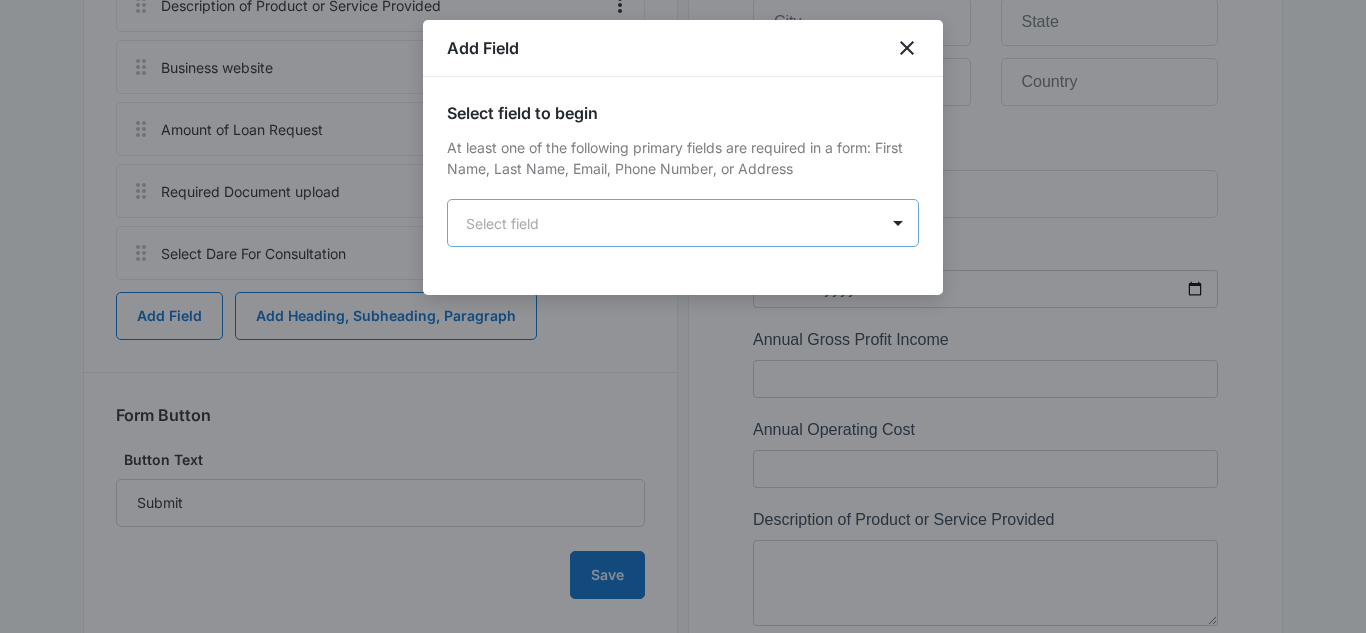 click on "Your free trial expires in 9 days. Upgrade Now. Upgrade Forms Apps Reputation Websites Forms CRM Email Shop Payments POS Ads Intelligence Brand Settings Future Financial  M335606 Your Accounts View All LD Lawrence Dawson-Jones futurefinancialblb@gmail.com My Profile Notifications Support Logout Terms & Conditions   •   Privacy Policy Edit Form Client Intake Form   Edit Form Settings Submissions Embed Design Client Intake Form Name * mapped primary Email * mapped primary Phone mapped primary Notes Business Address mapped primary Business Name Date Business opened Annual Gross Profit Income Annual Operating Cost Description of Product or Service Provided Business website  Amount of Loan Request Required Document upload mapped Select Dare For Consultation Add Field Add Heading, Subheading, Paragraph Form Button Button Text Submit Save Preview Future Financial - Forms - Marketing 360®
Add Field Select field to begin Select field" at bounding box center [683, 110] 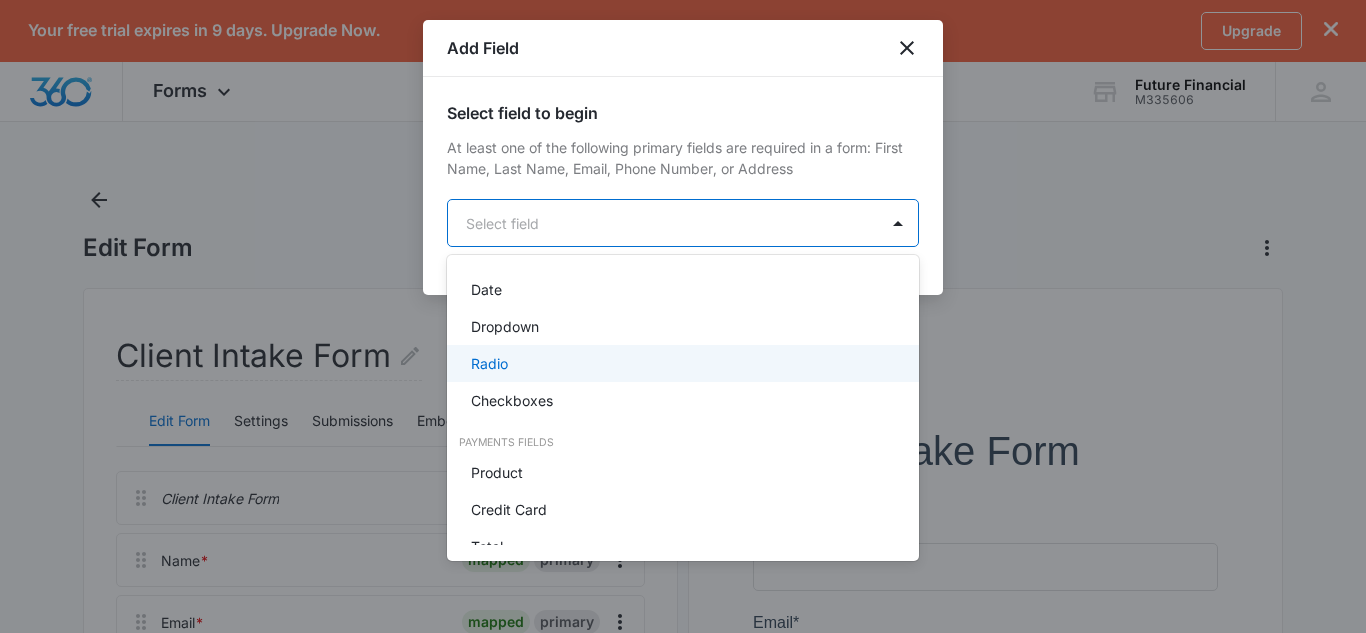 scroll, scrollTop: 469, scrollLeft: 0, axis: vertical 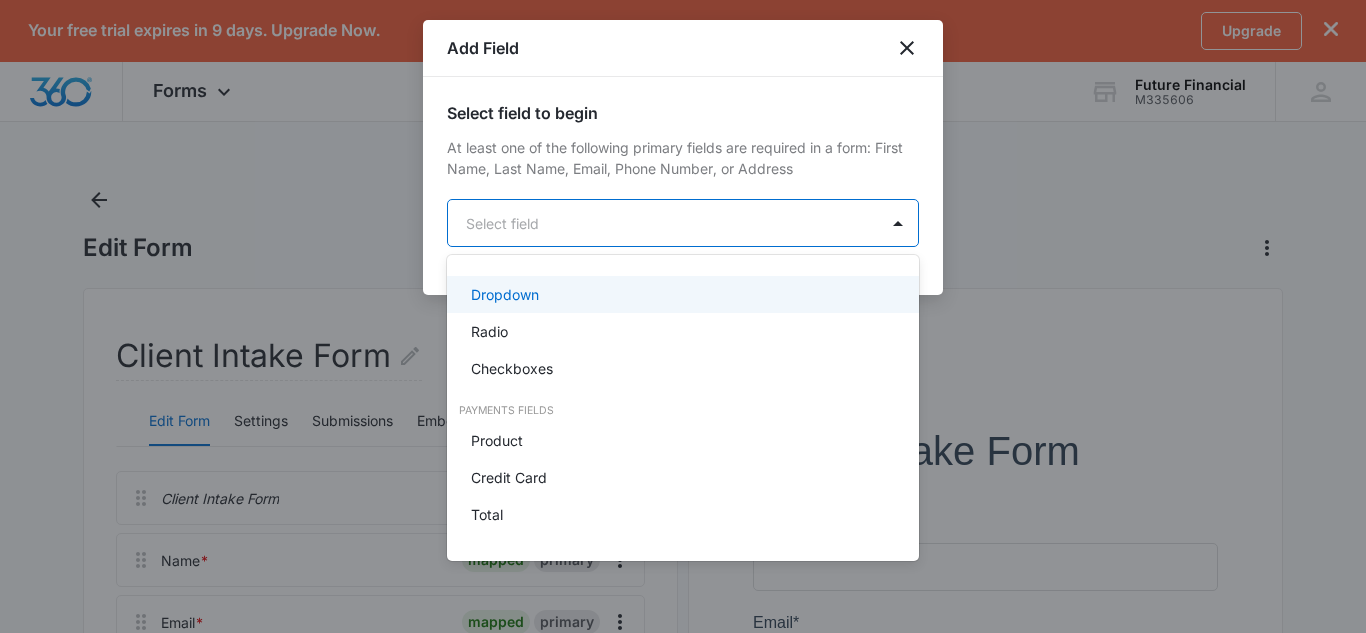 click on "Dropdown" at bounding box center [681, 294] 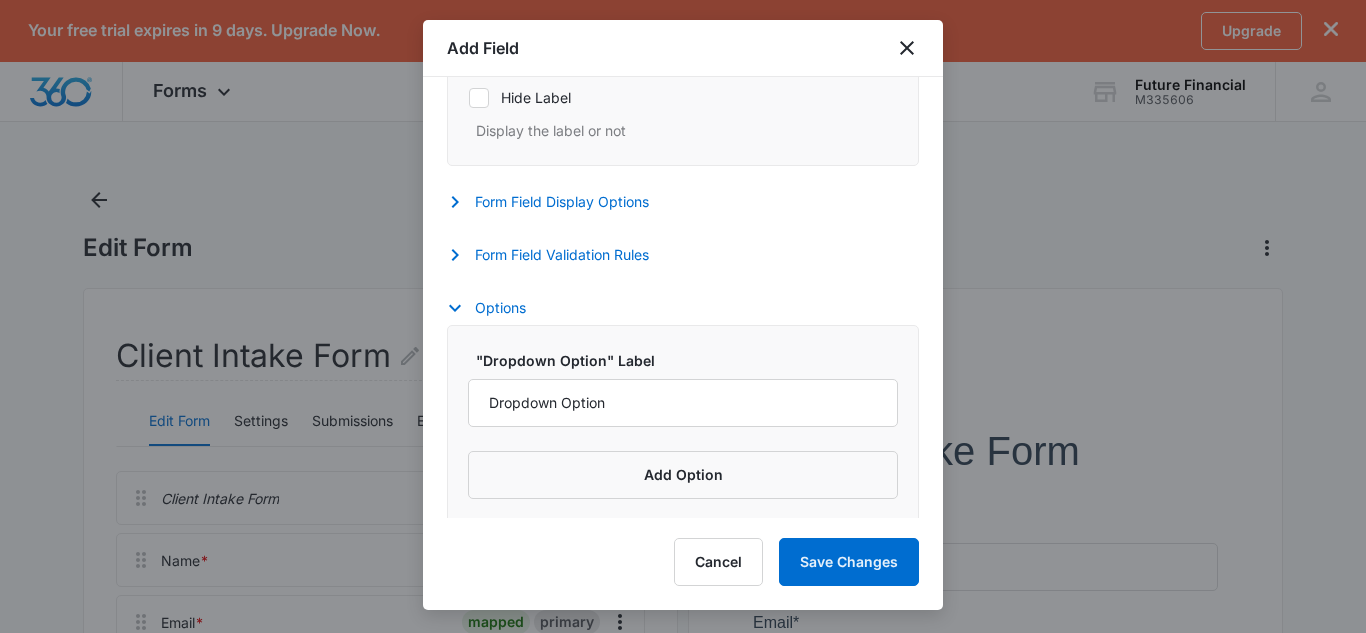 scroll, scrollTop: 781, scrollLeft: 0, axis: vertical 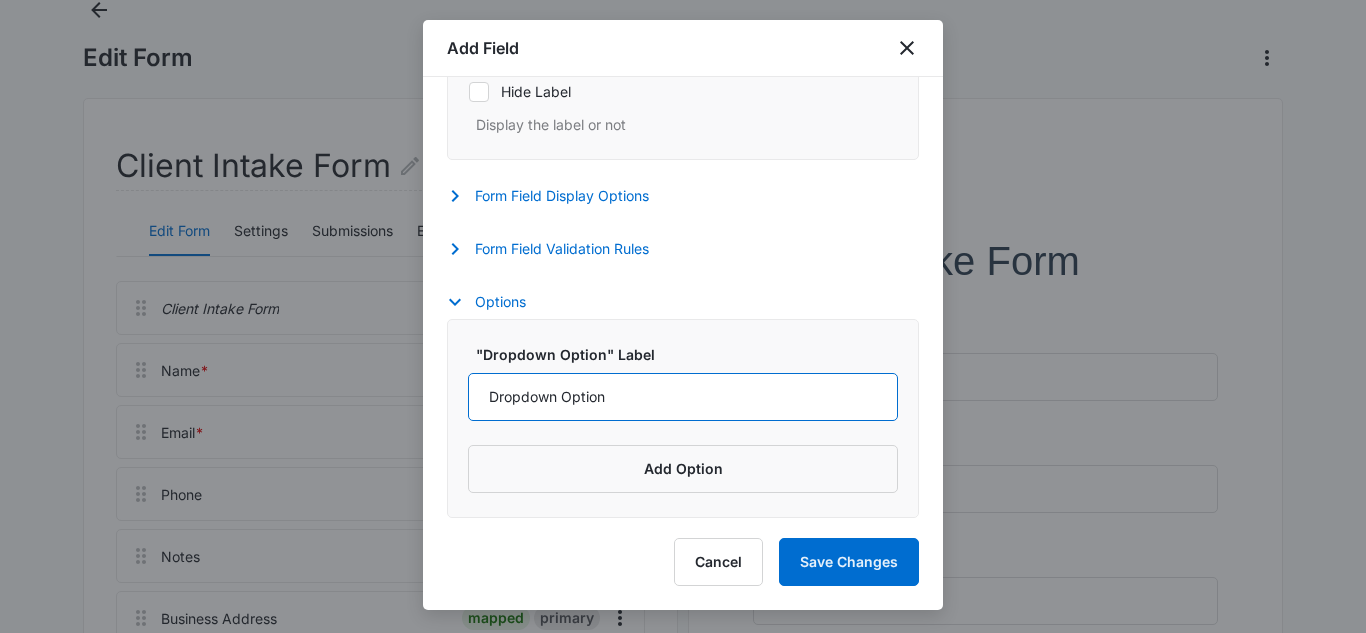 click on "Dropdown Option" at bounding box center (683, 397) 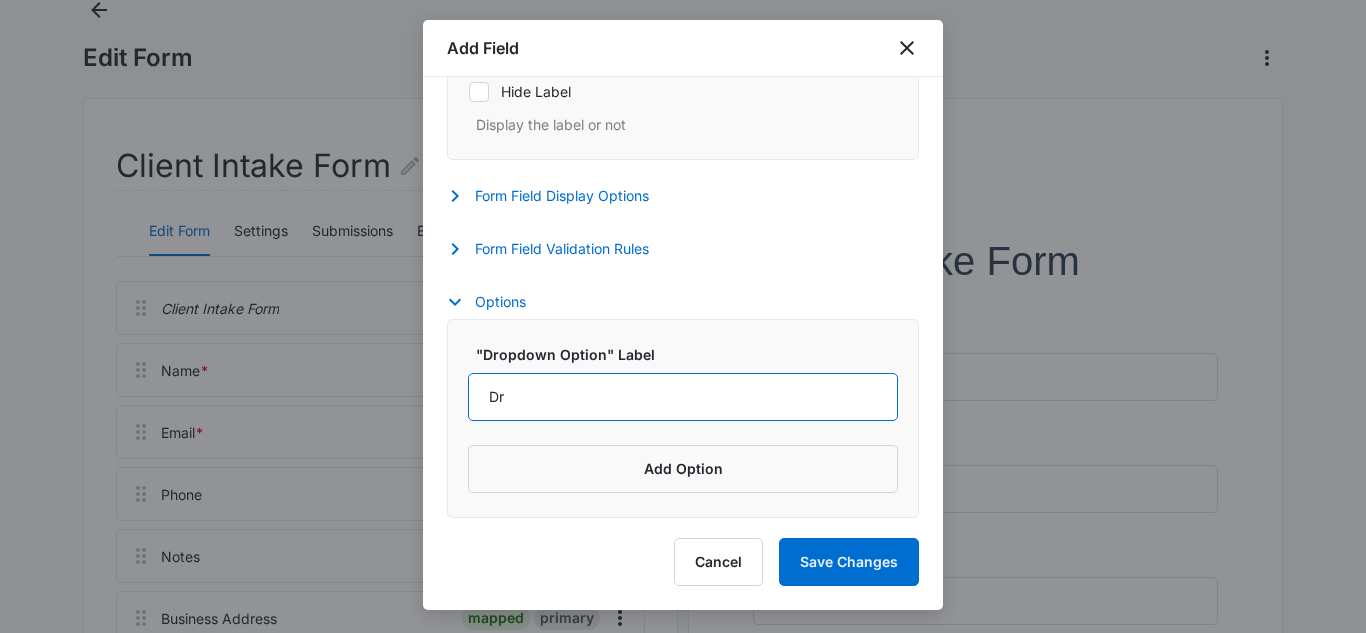 type on "D" 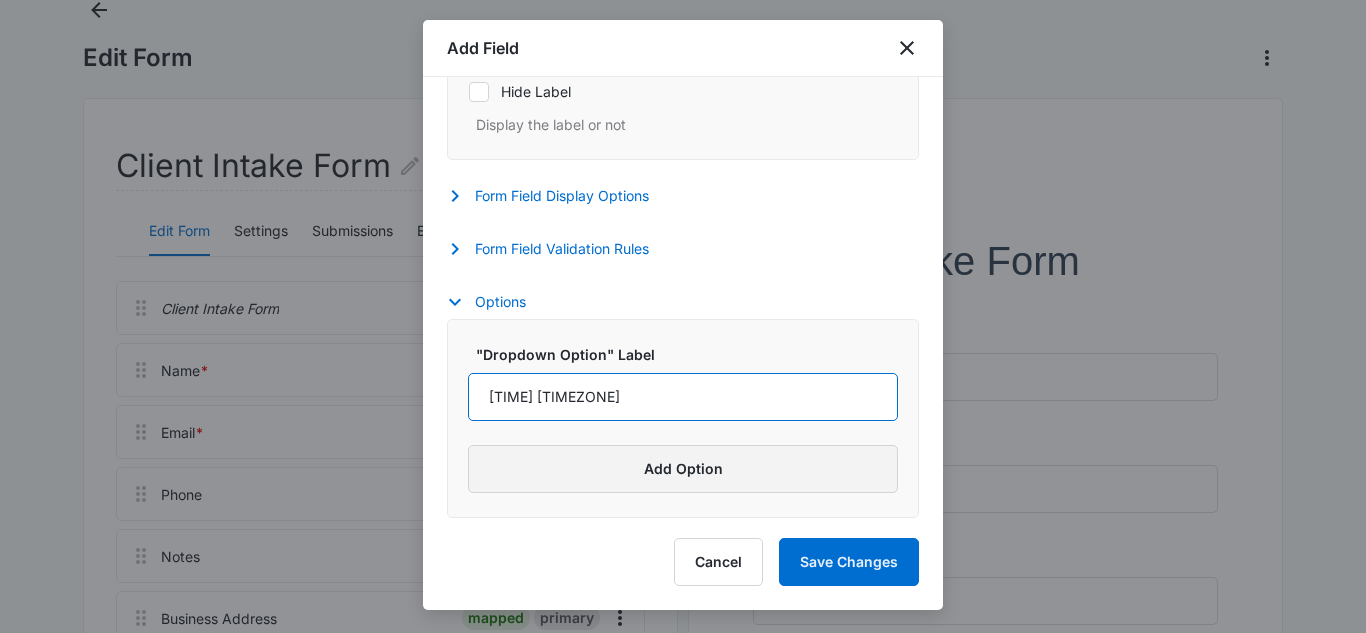 type on "11am CST" 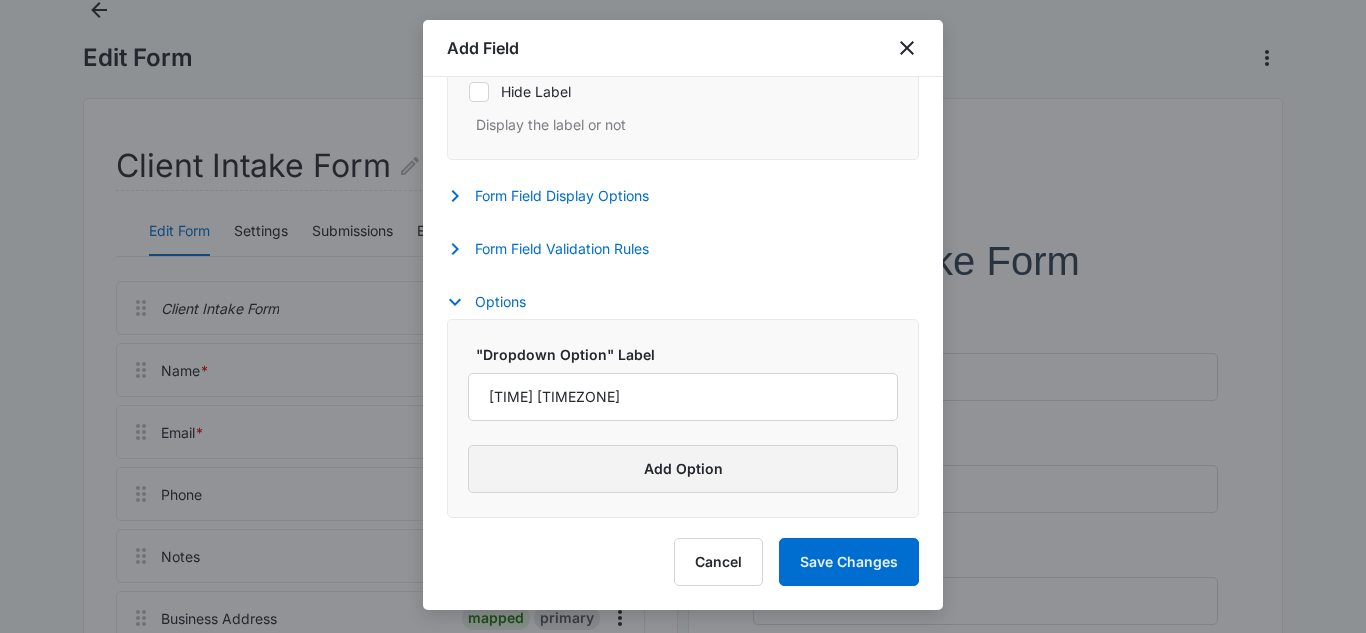 click on "Add Option" at bounding box center (683, 469) 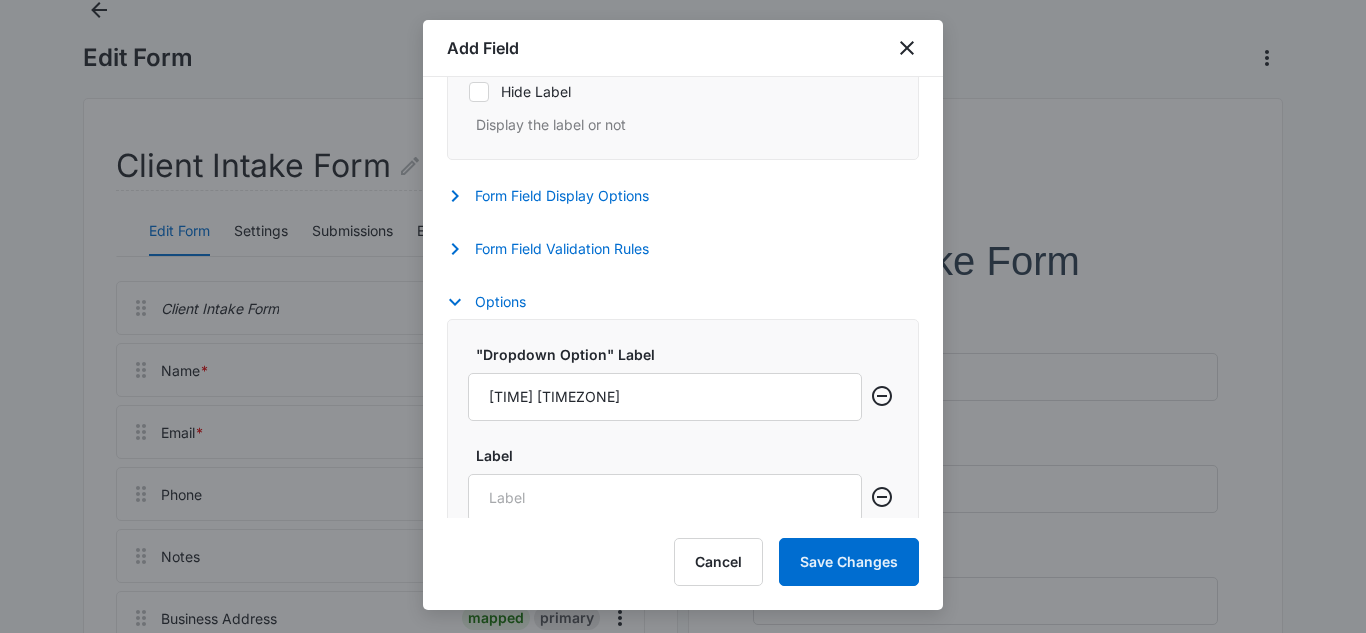 scroll, scrollTop: 882, scrollLeft: 0, axis: vertical 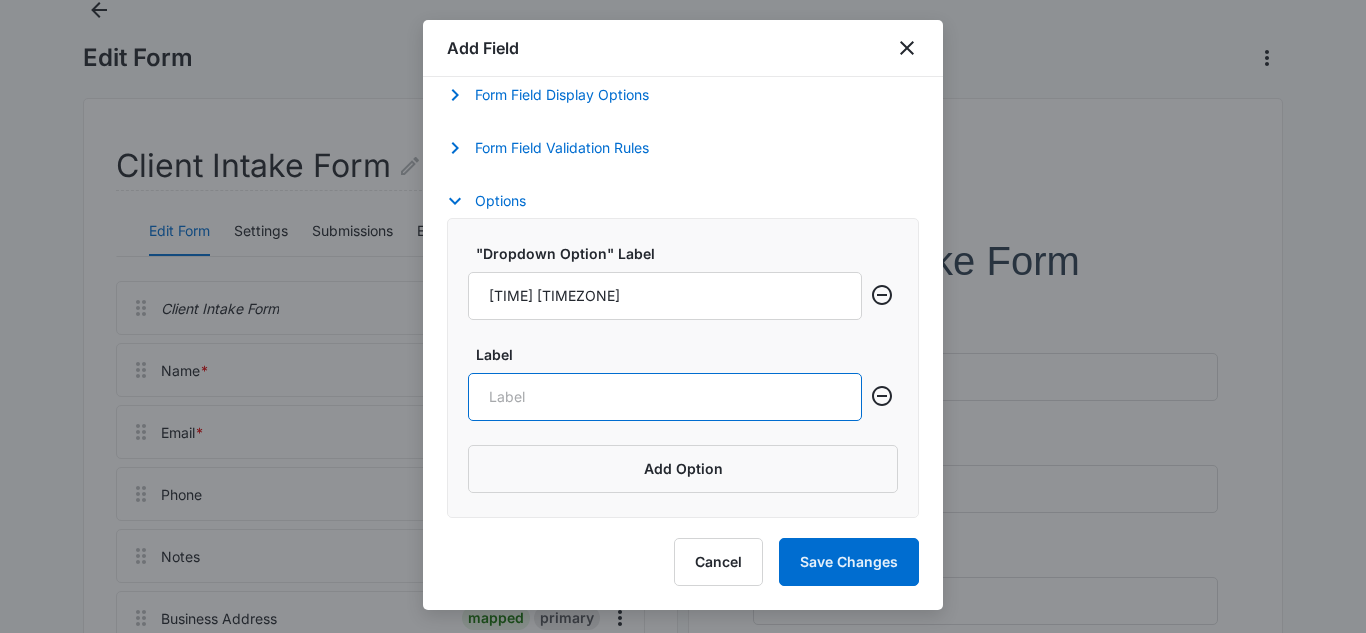 click on "Label" at bounding box center (665, 397) 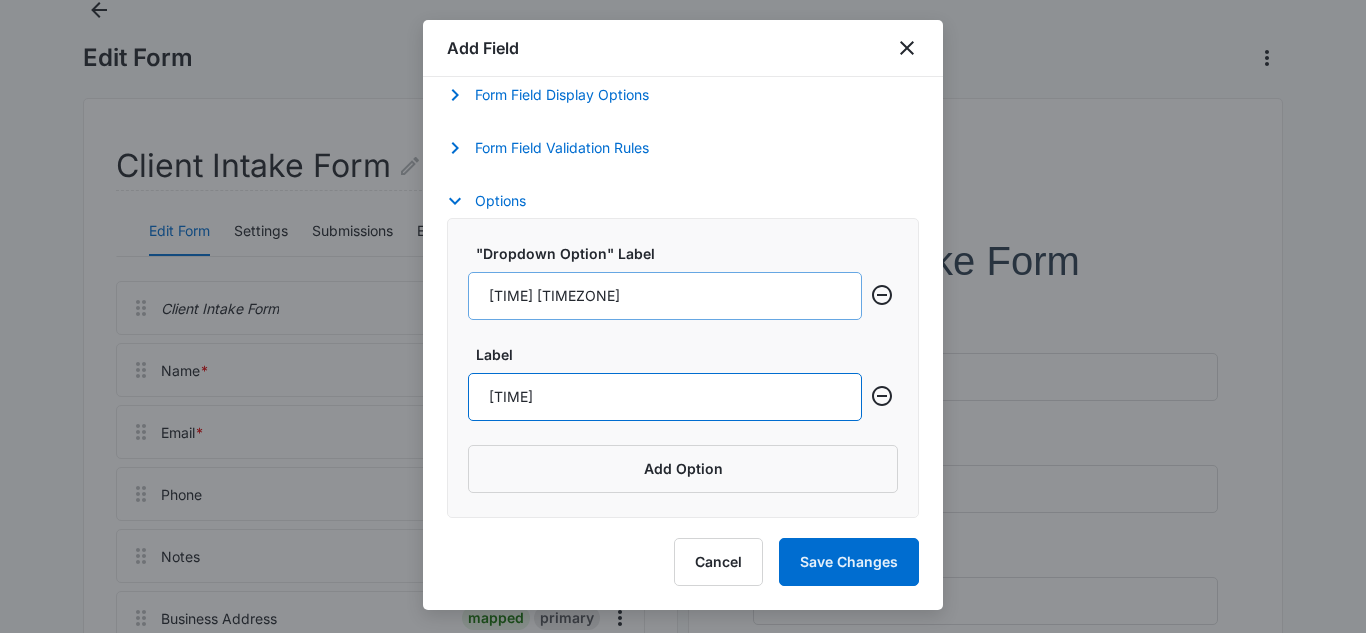 type on "11Am" 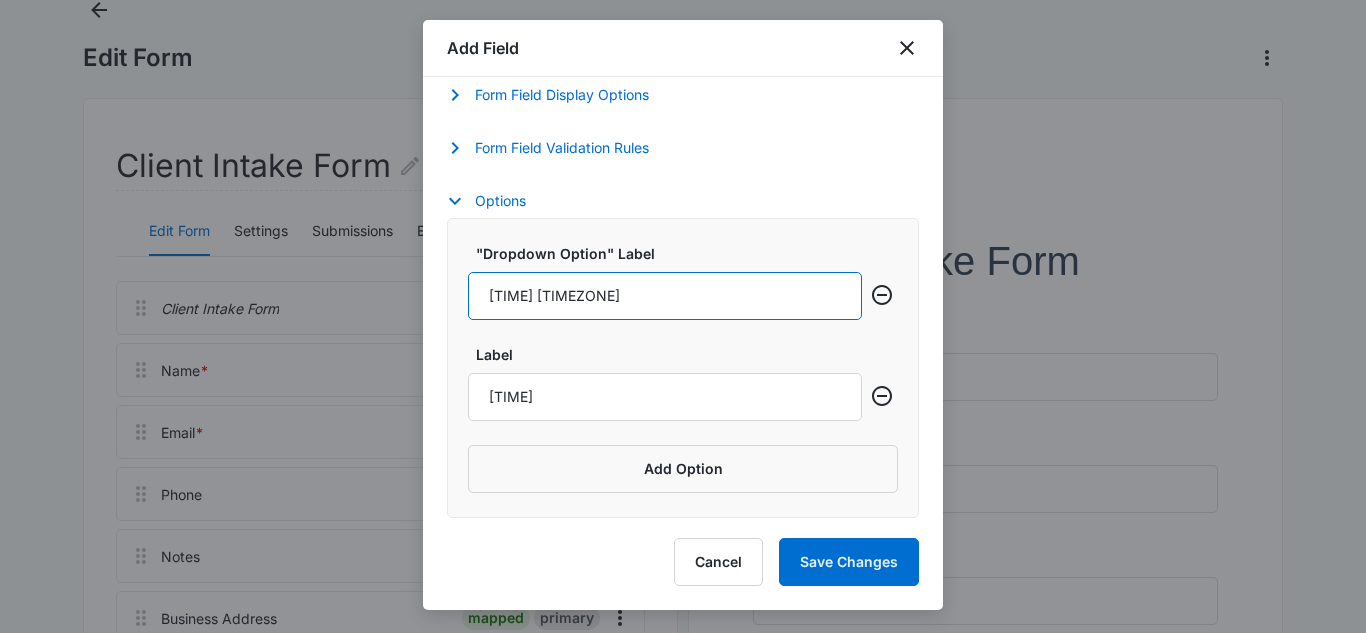 click on "11am CST" at bounding box center [665, 296] 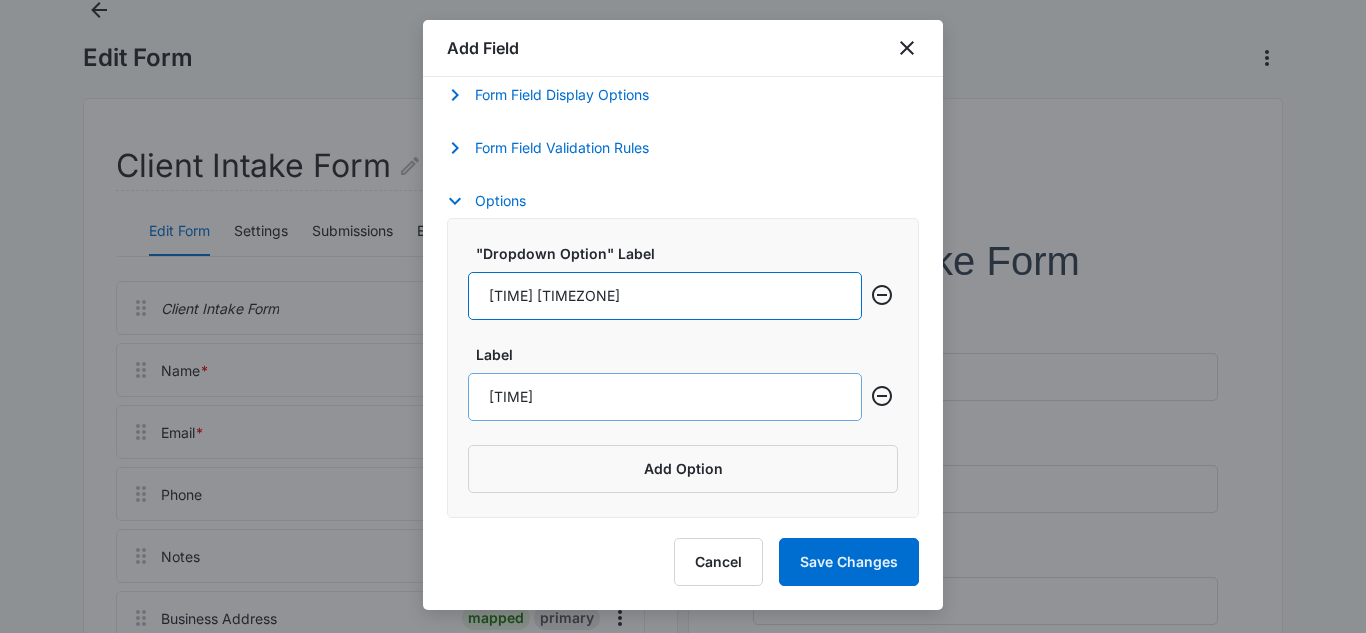 type on "10am CST" 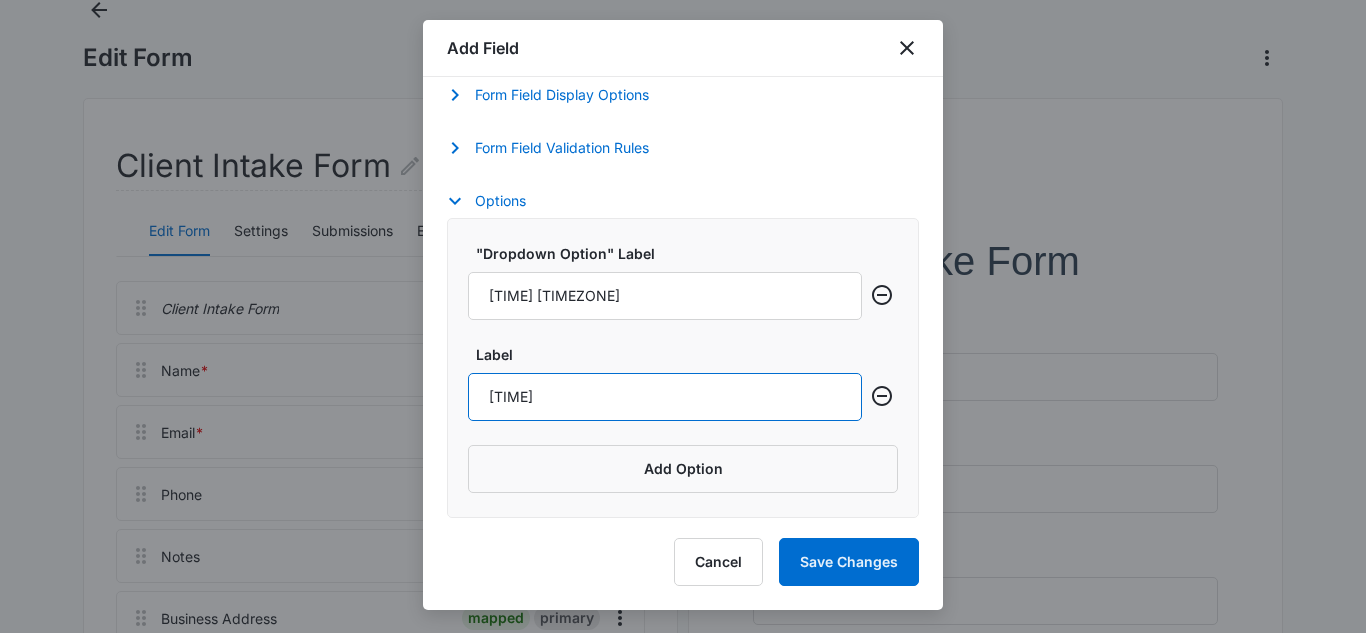 click on "11Am" at bounding box center [665, 397] 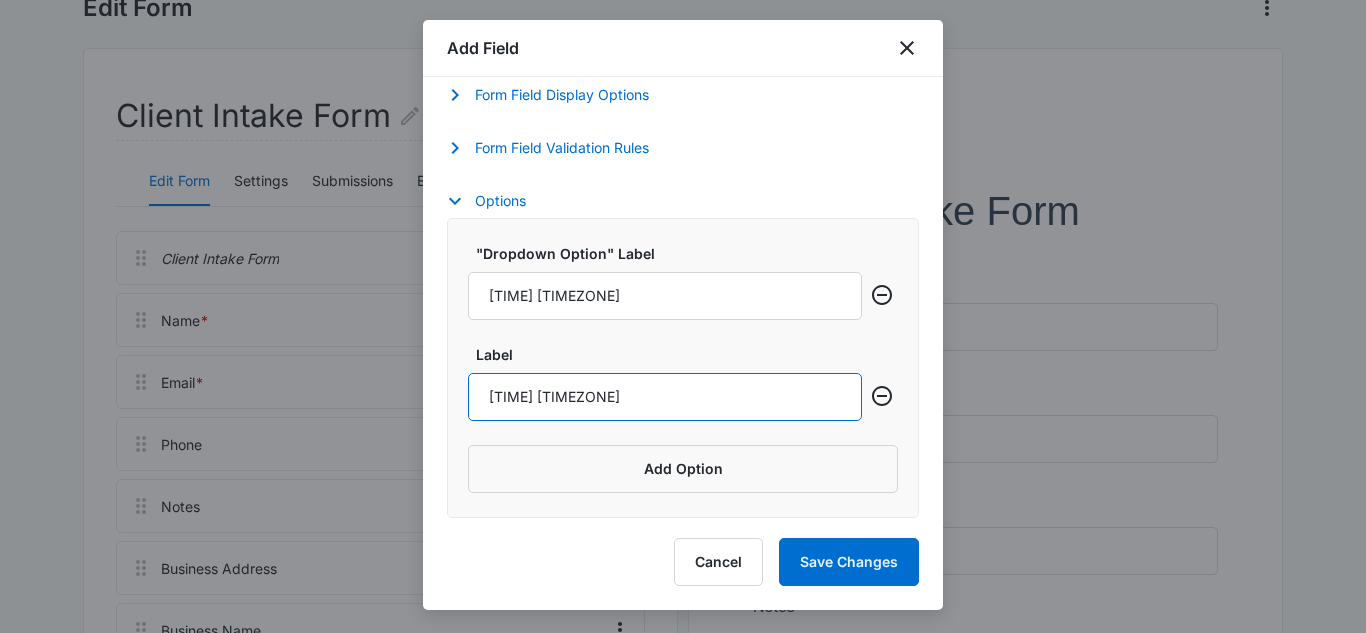 scroll, scrollTop: 241, scrollLeft: 0, axis: vertical 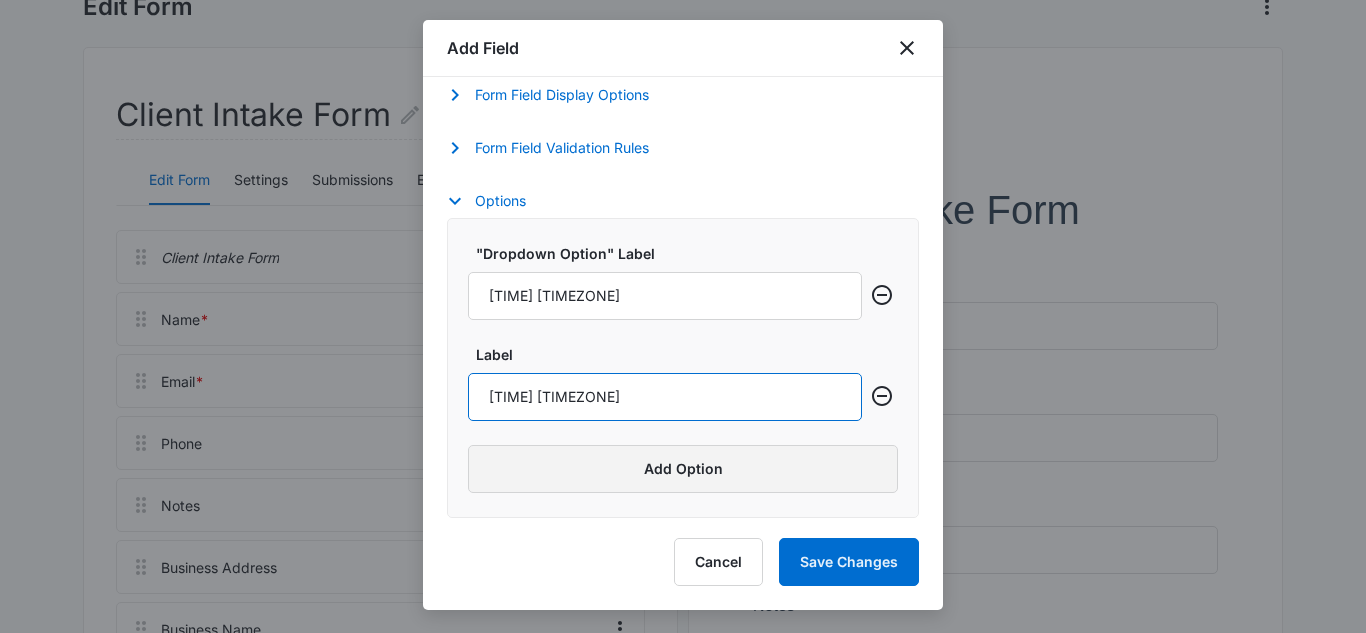 type on "11am CST" 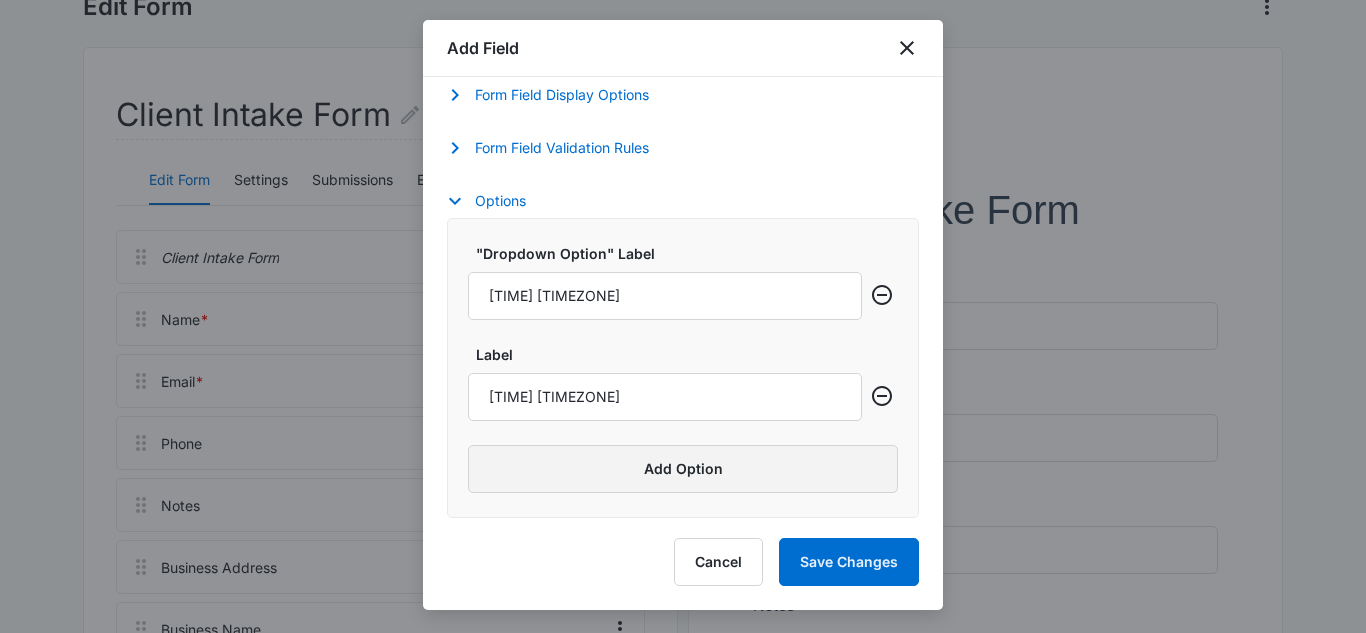 click on "Add Option" at bounding box center [683, 469] 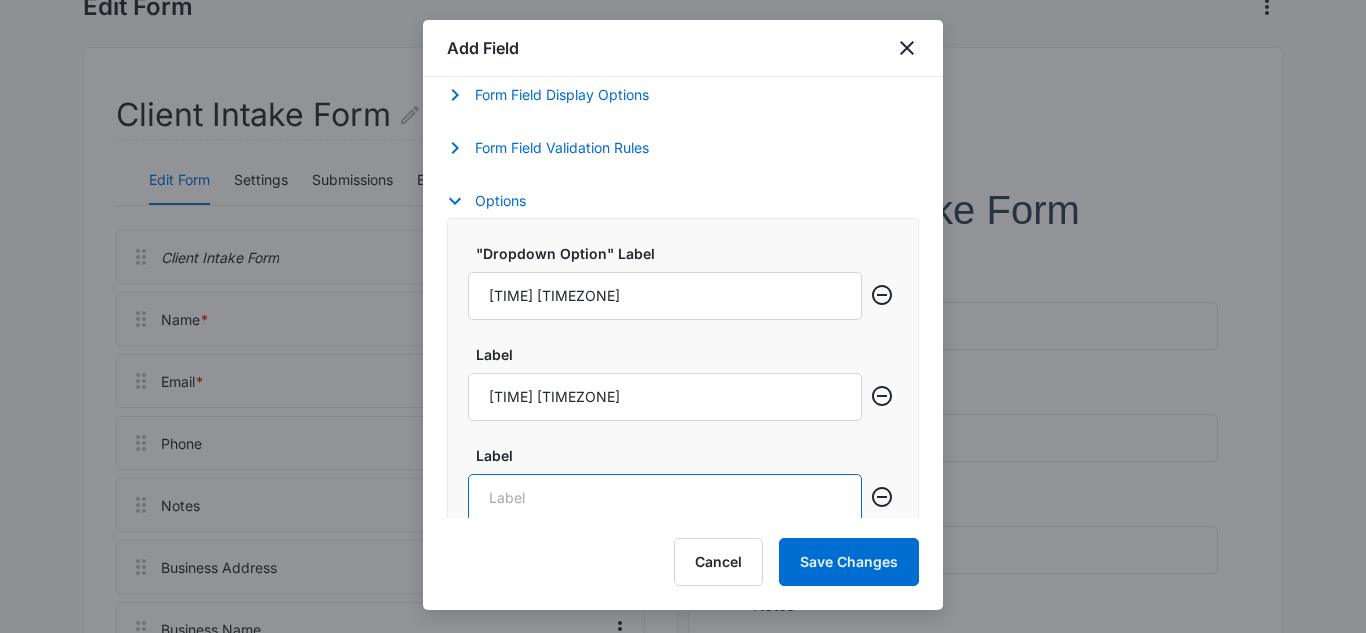 click on "Label" at bounding box center [665, 498] 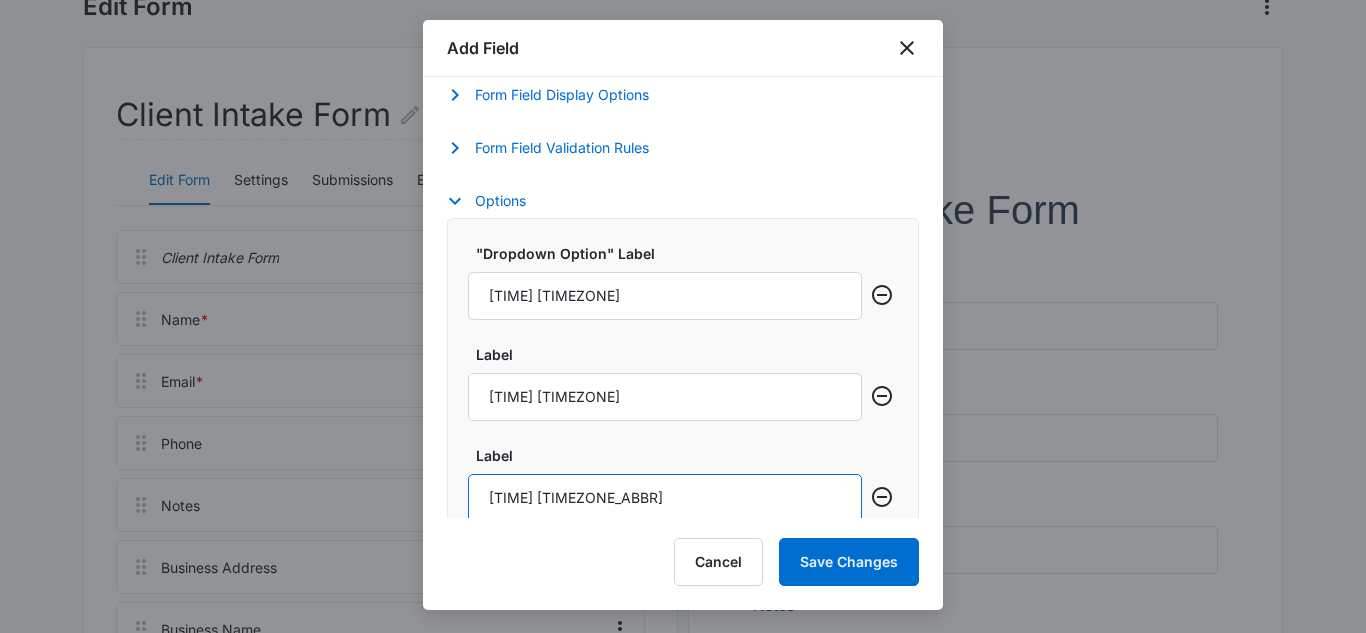 scroll, scrollTop: 983, scrollLeft: 0, axis: vertical 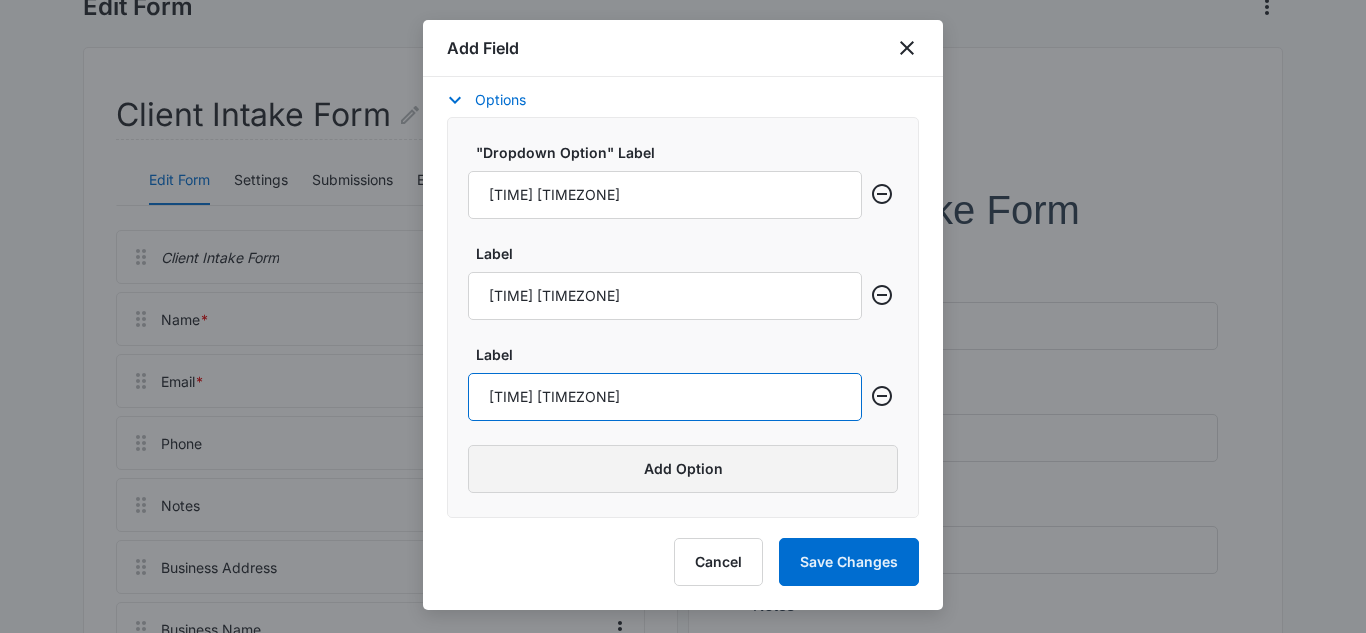 type on "1pm CST" 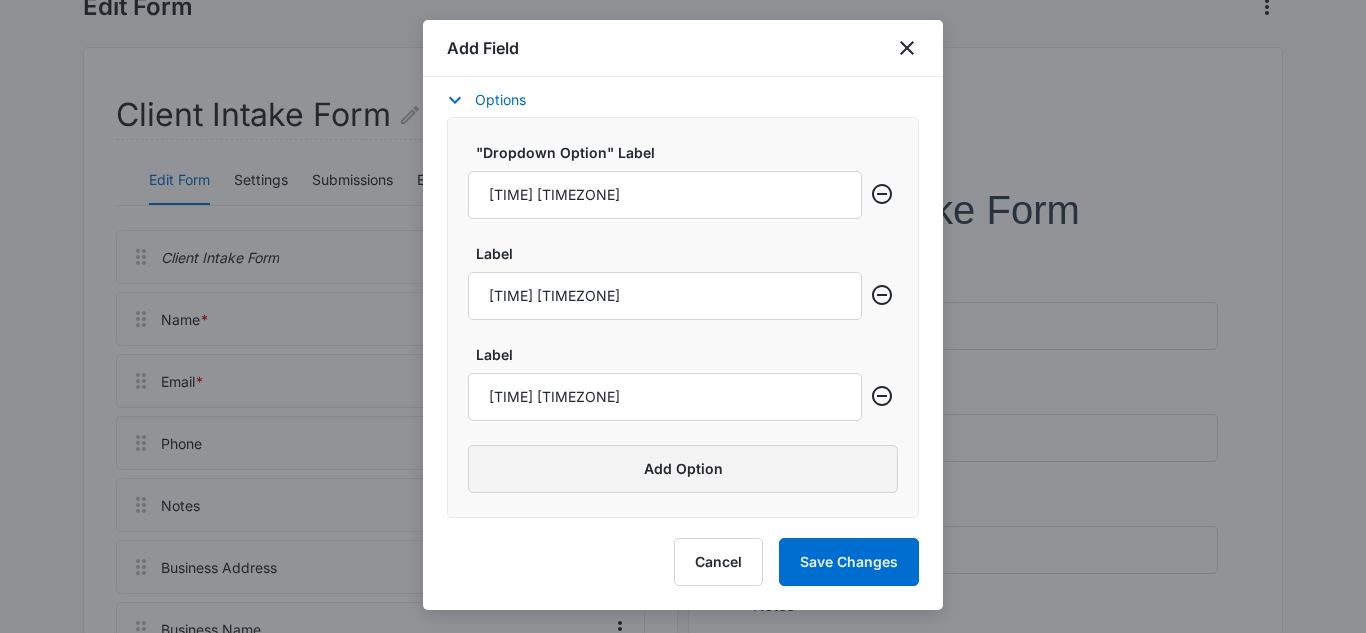 click on "Add Option" at bounding box center [683, 469] 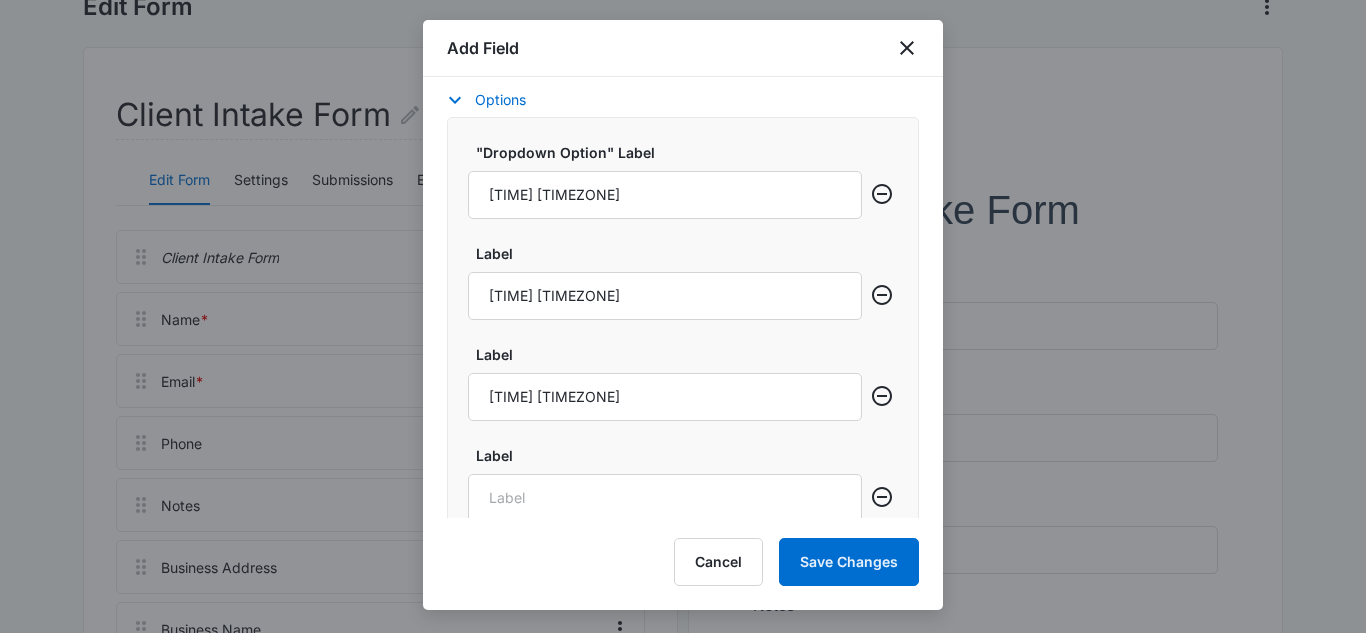 type 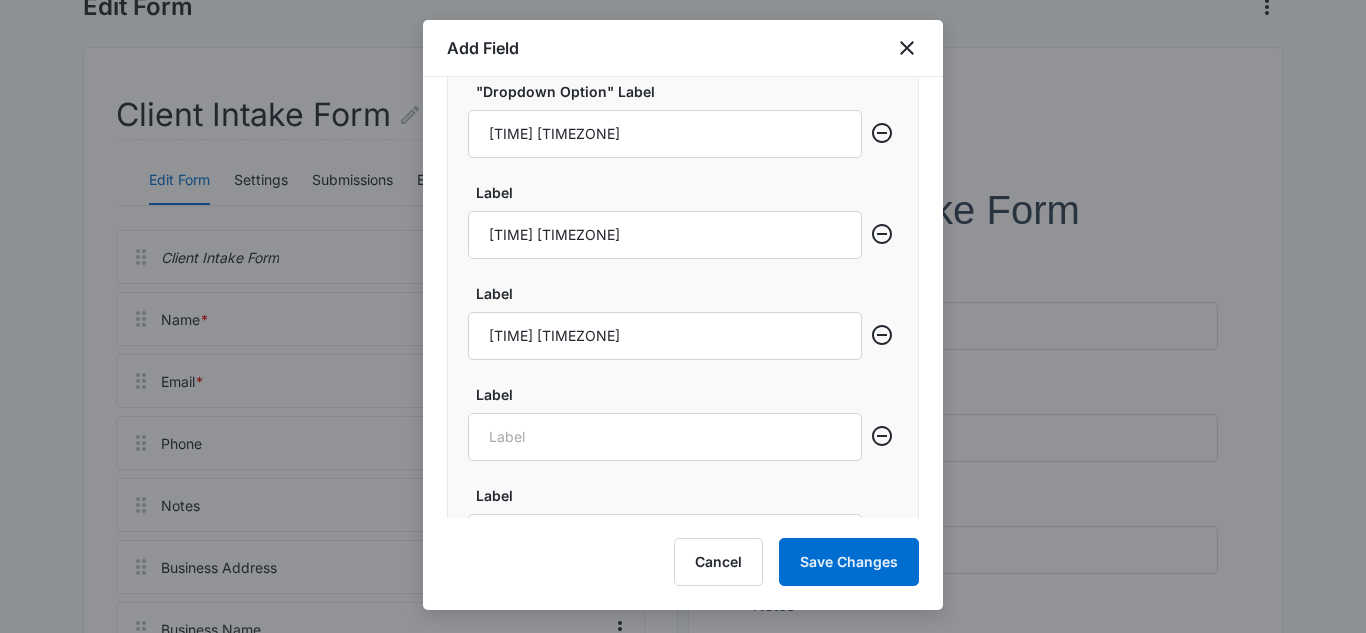 scroll, scrollTop: 1045, scrollLeft: 0, axis: vertical 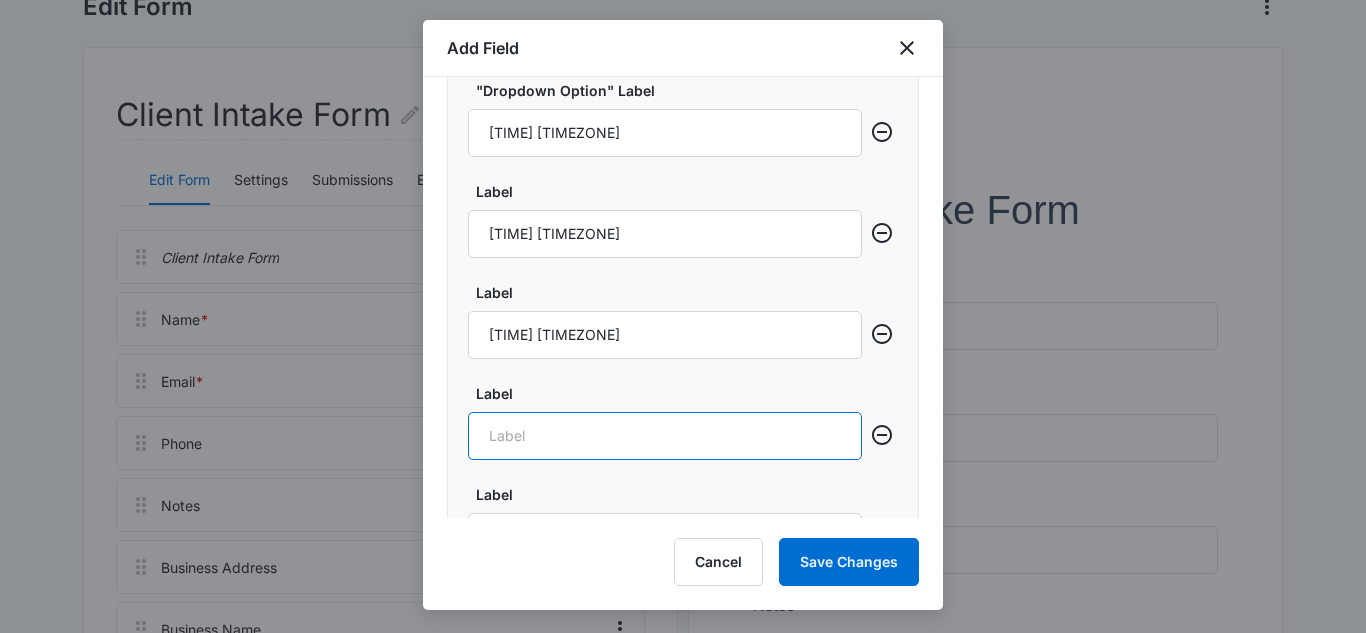 click on "Label" at bounding box center (665, 436) 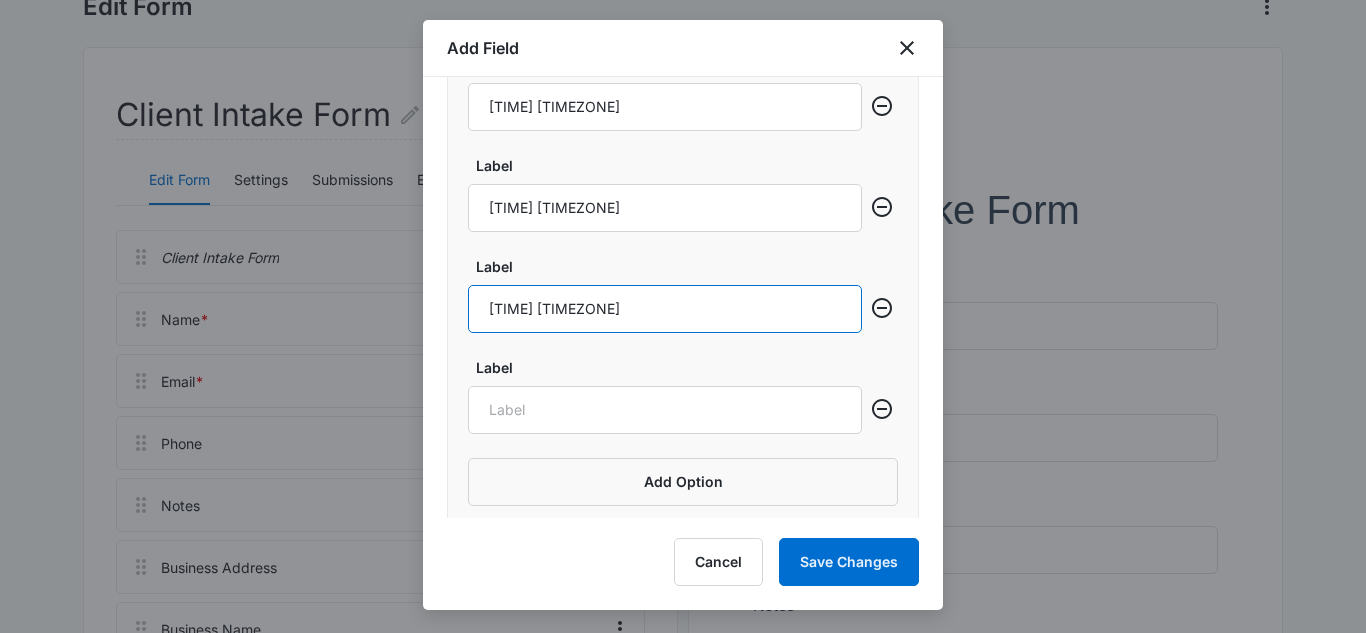 scroll, scrollTop: 1185, scrollLeft: 0, axis: vertical 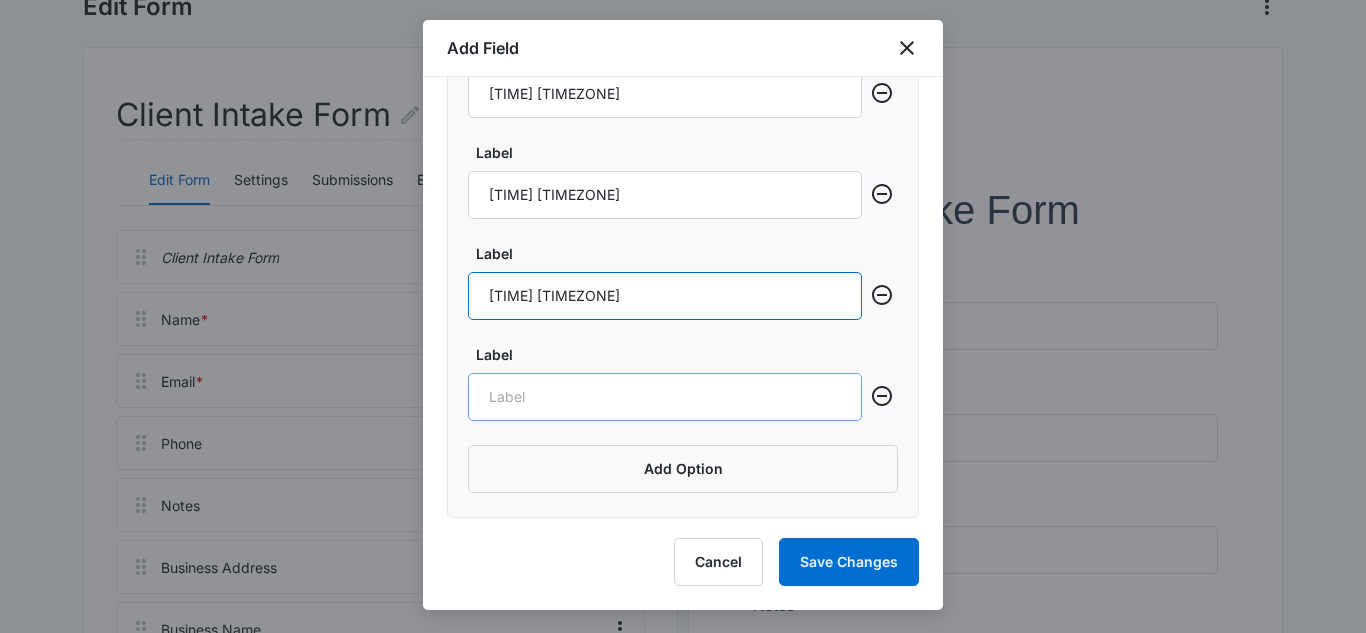 type on "2pm CST" 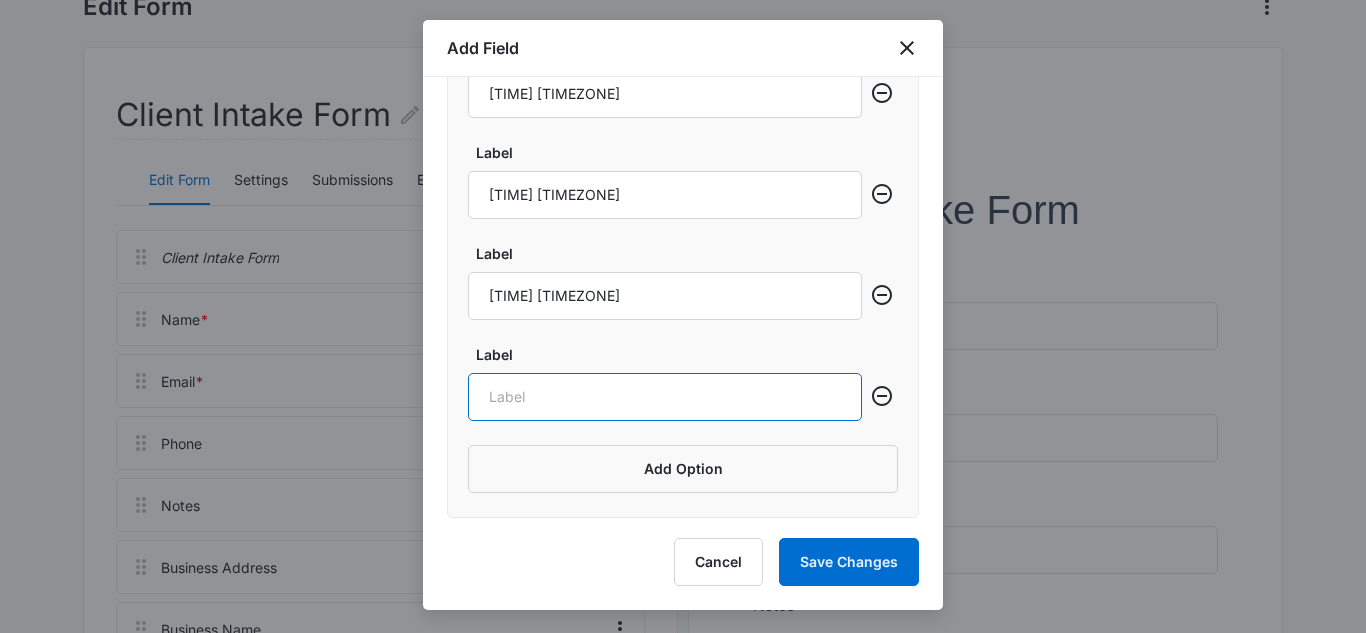 click on "Label" at bounding box center (665, 397) 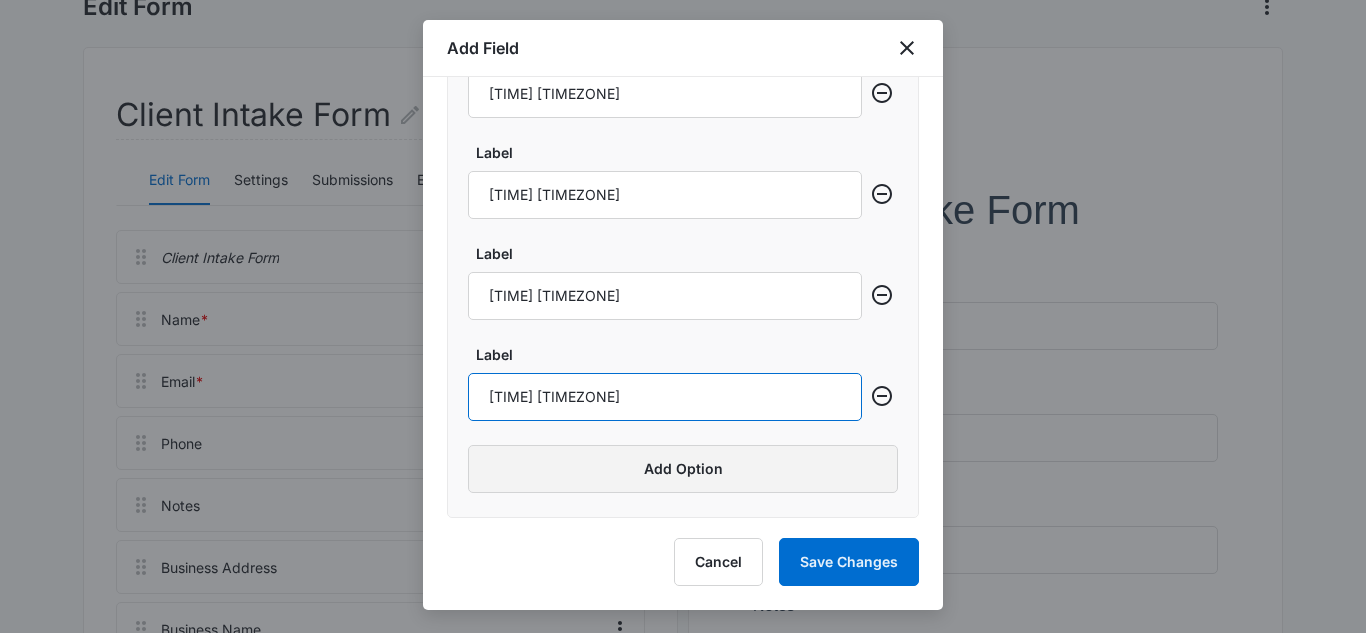 type on "3pm CST" 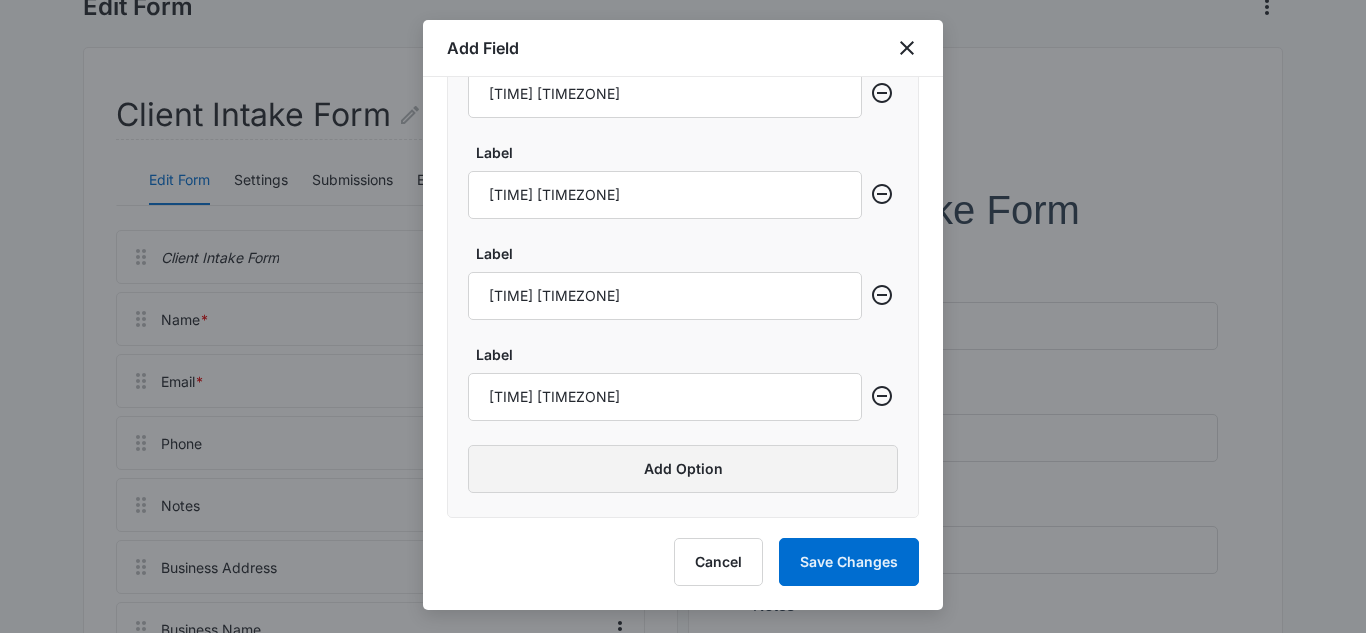 click on "Add Option" at bounding box center (683, 469) 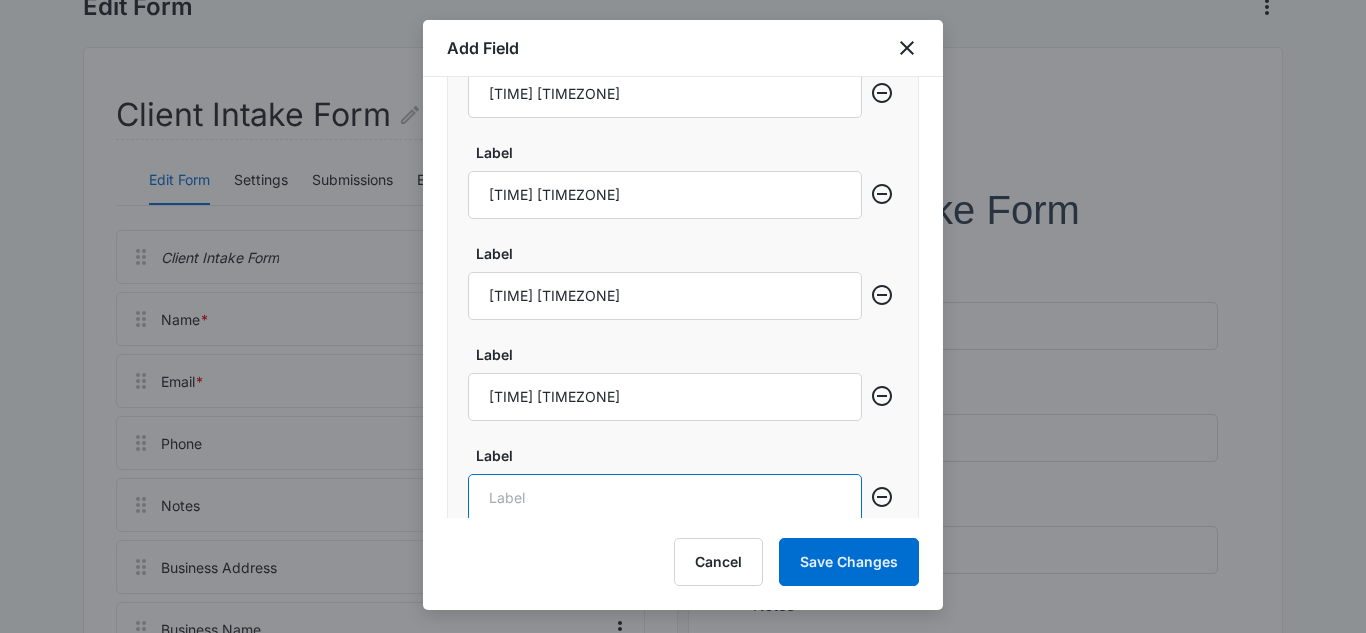 click on "Label" at bounding box center [665, 498] 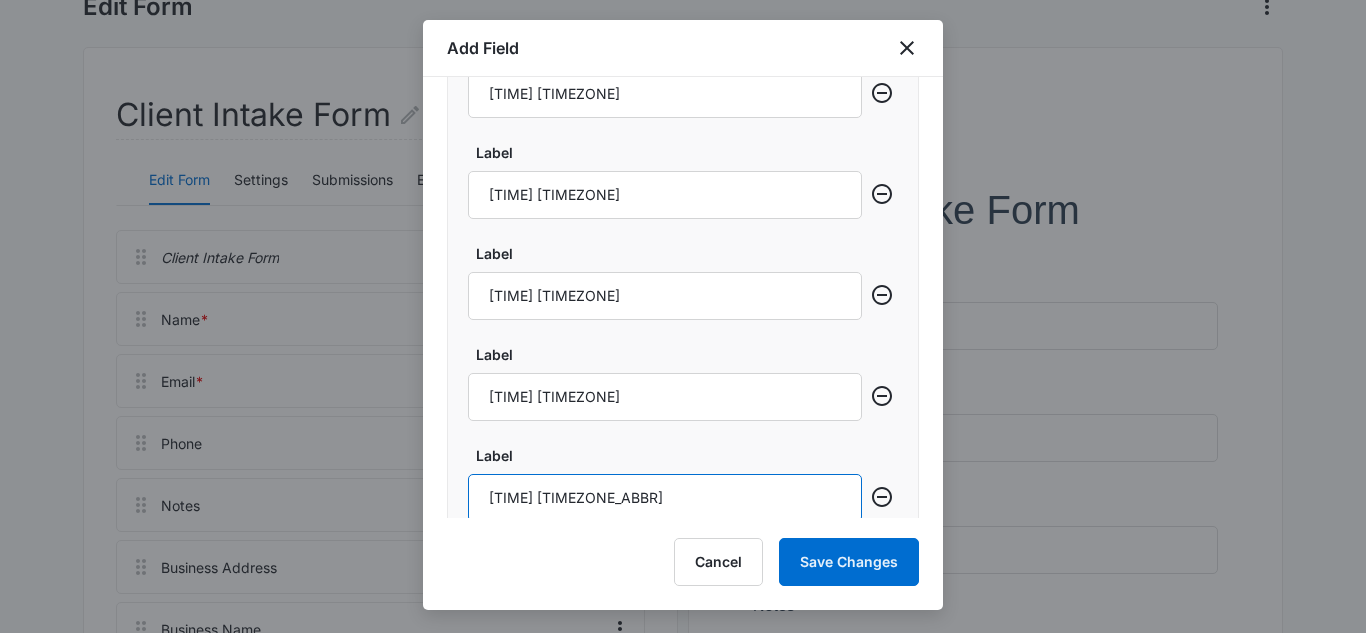 scroll, scrollTop: 1286, scrollLeft: 0, axis: vertical 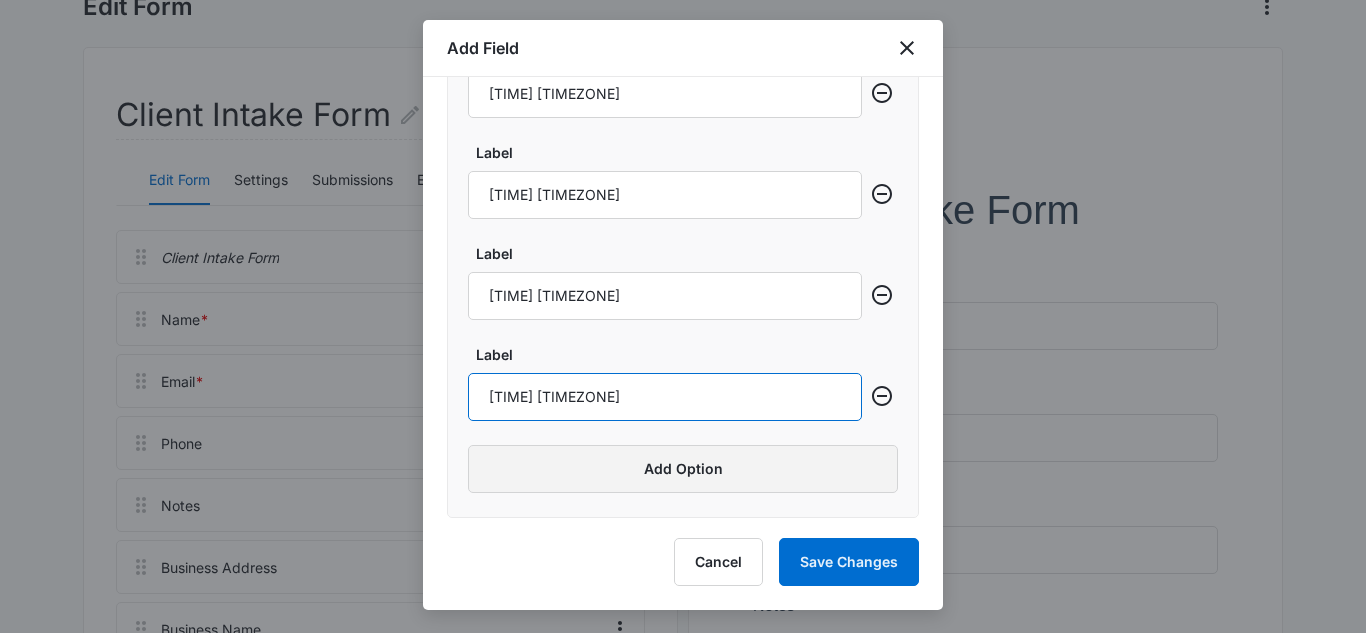 type on "4pm CST" 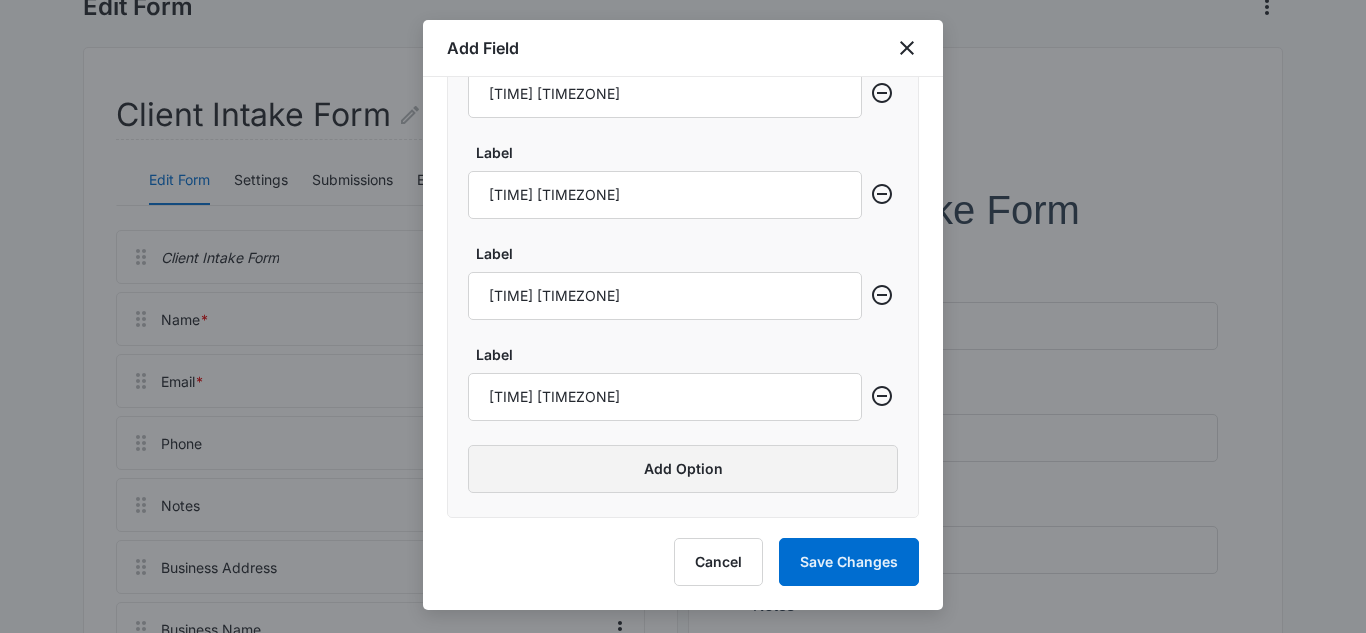 click on "Add Option" at bounding box center [683, 469] 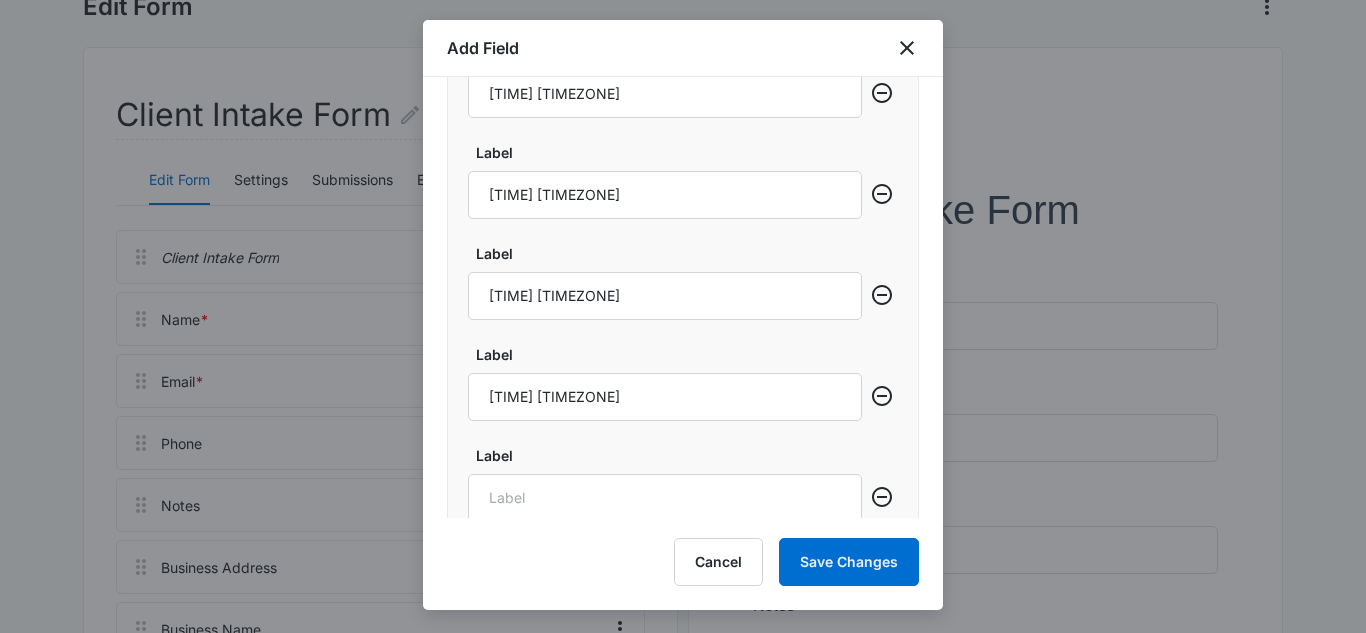 click on "Add Option" at bounding box center [683, 570] 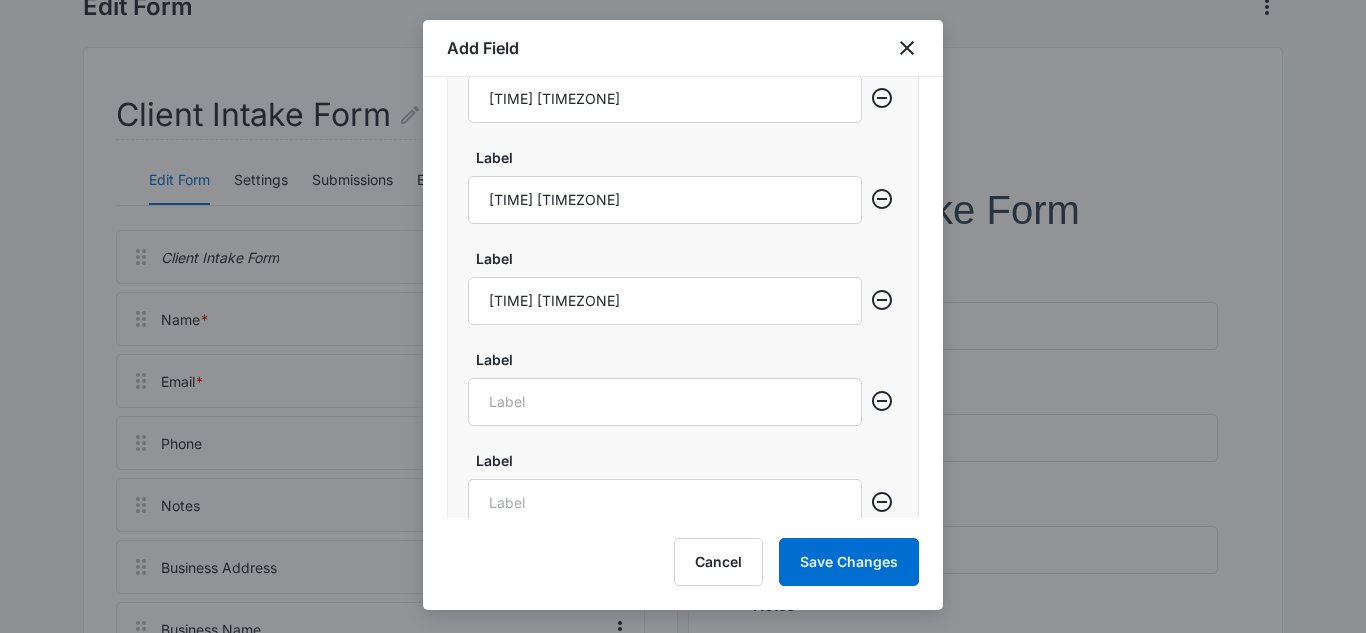 scroll, scrollTop: 1488, scrollLeft: 0, axis: vertical 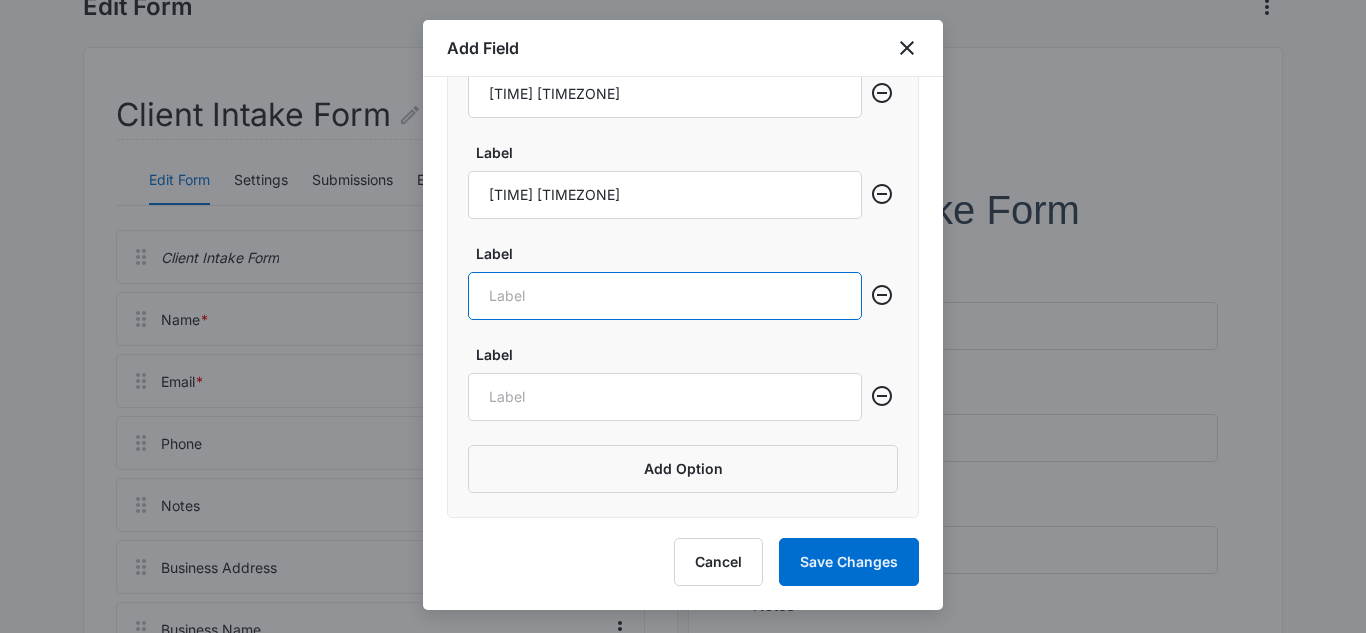 click on "Label" at bounding box center [665, 296] 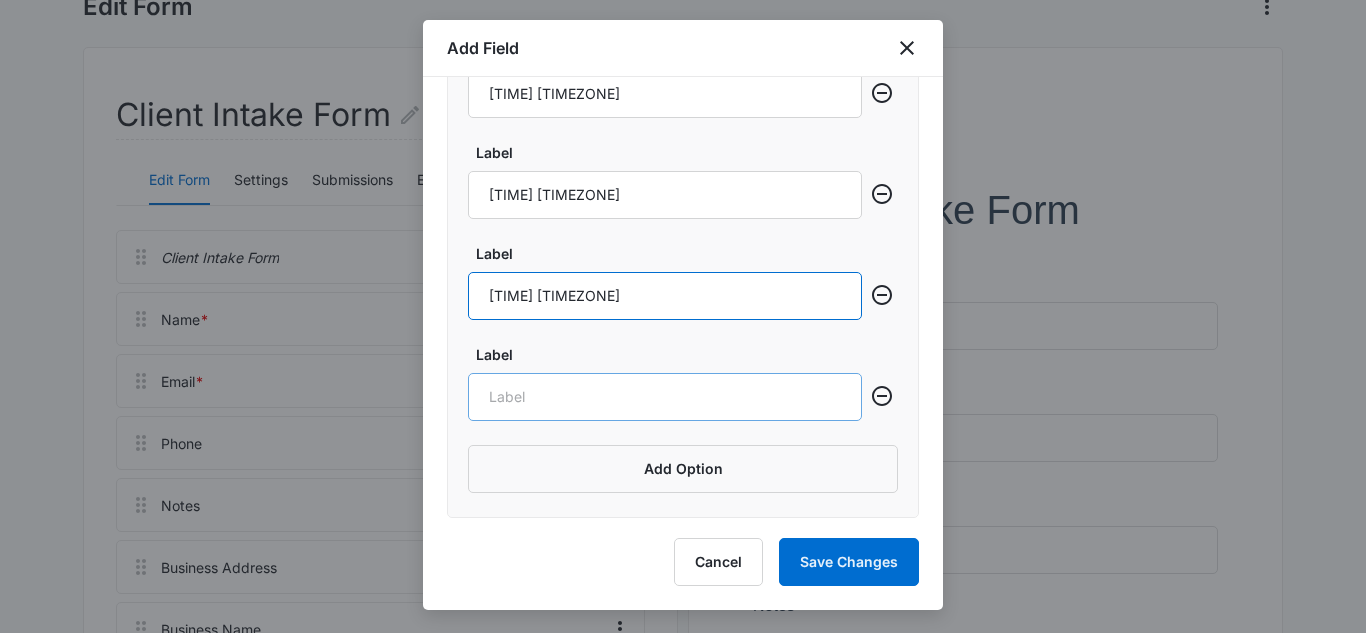 type on "5pm CST" 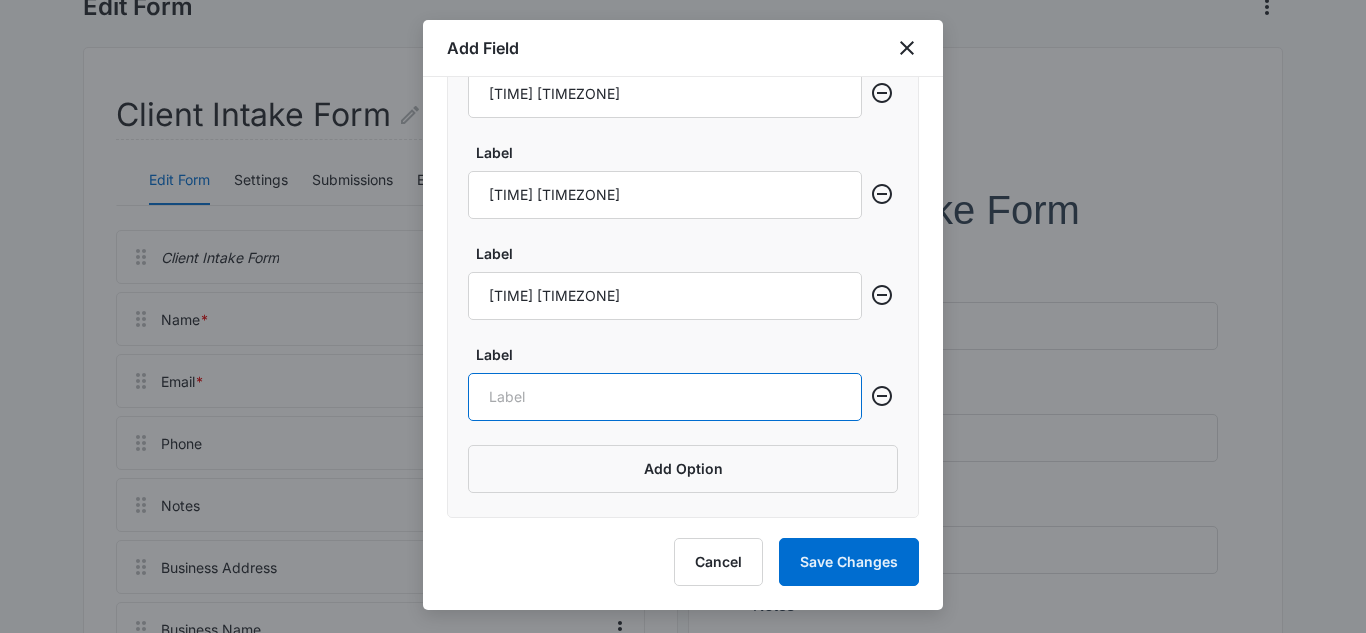 click on "Label" at bounding box center [665, 397] 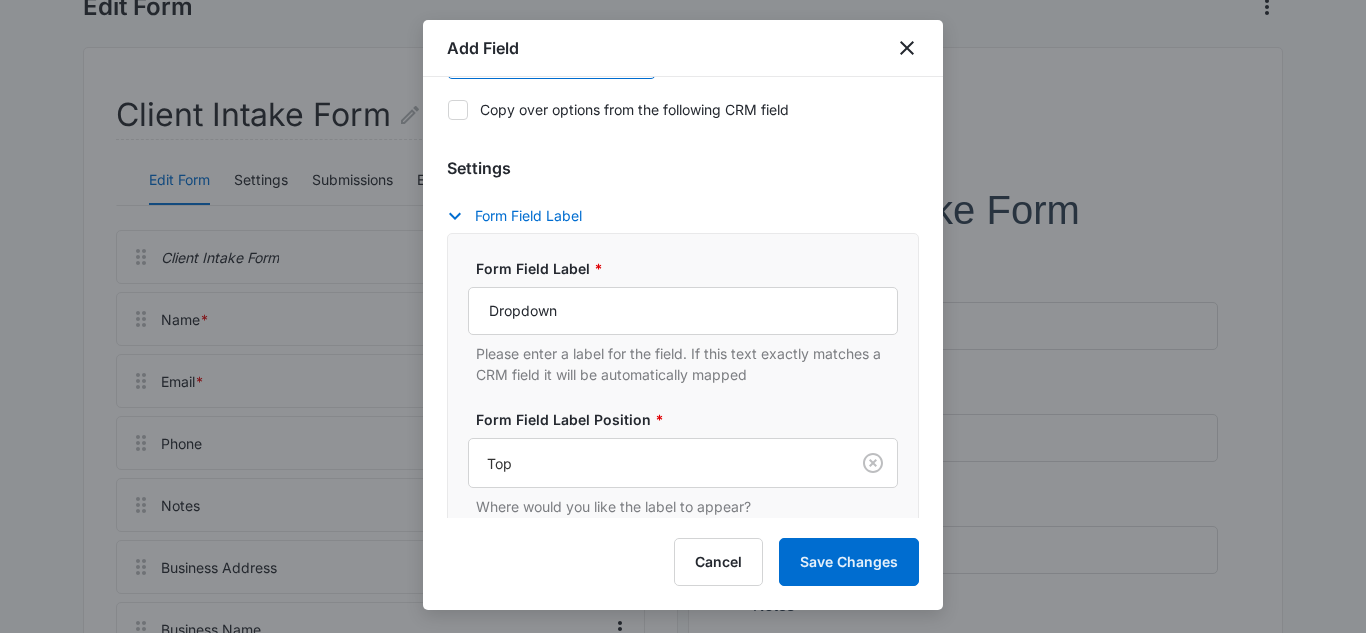 scroll, scrollTop: 295, scrollLeft: 0, axis: vertical 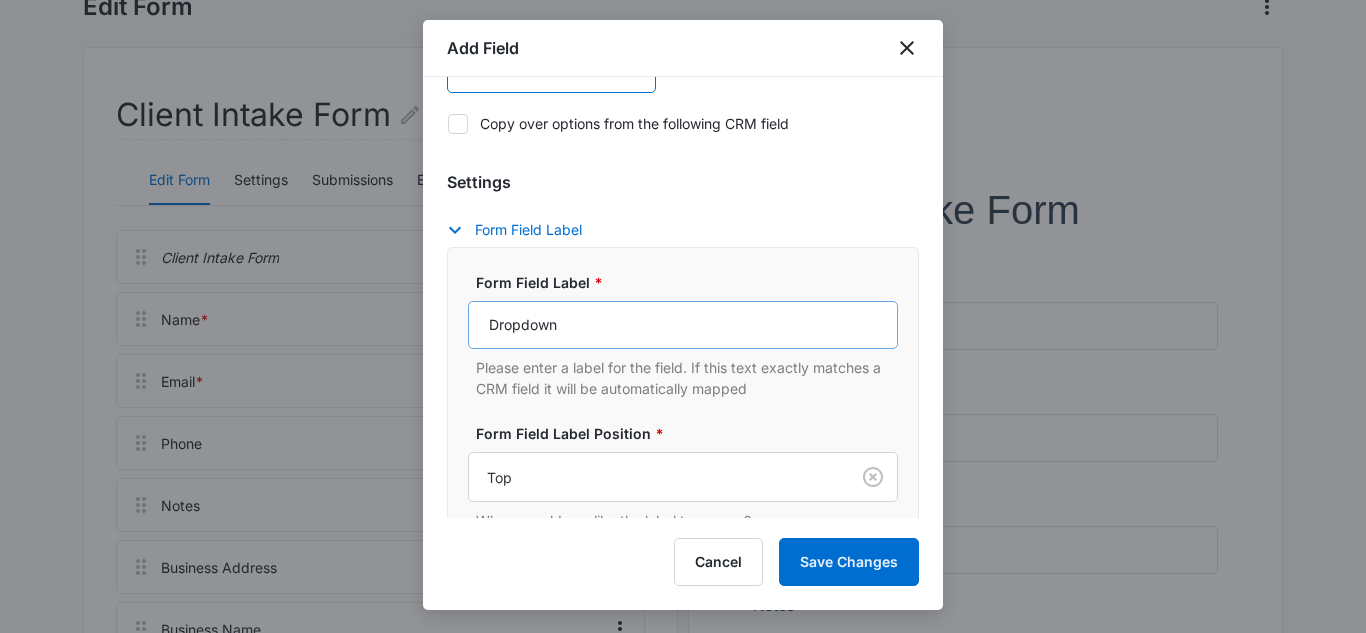 type on "6pm CST" 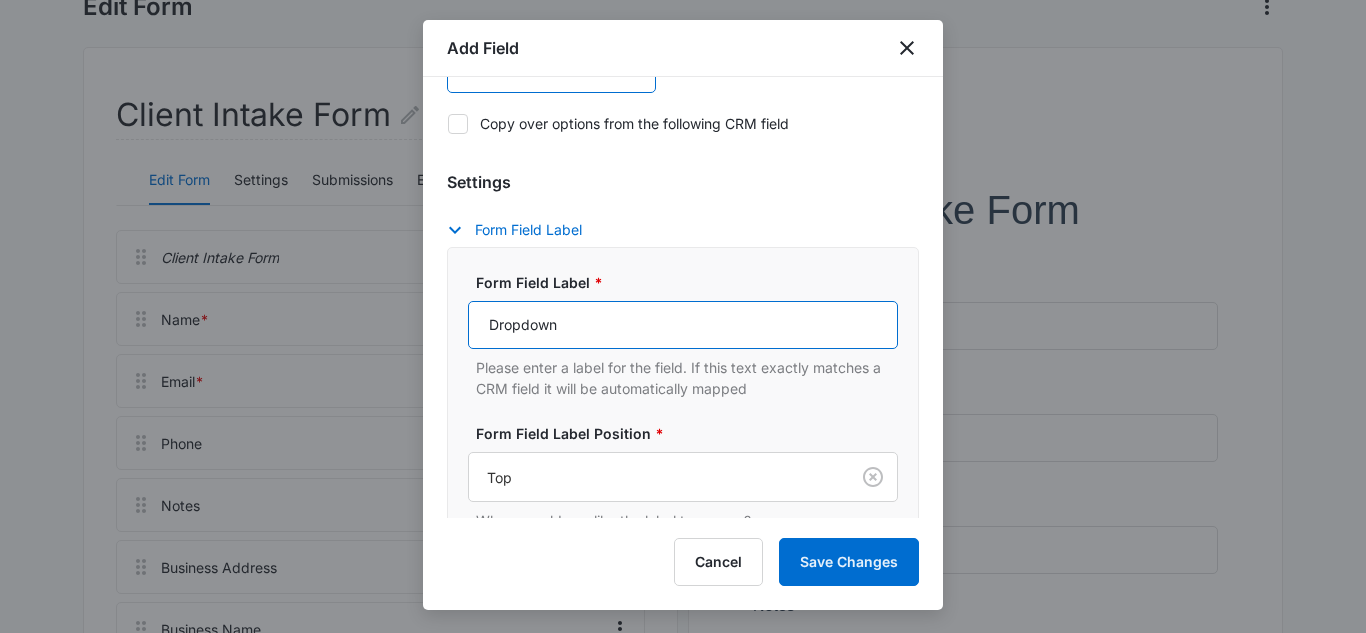 click on "Dropdown" at bounding box center (683, 325) 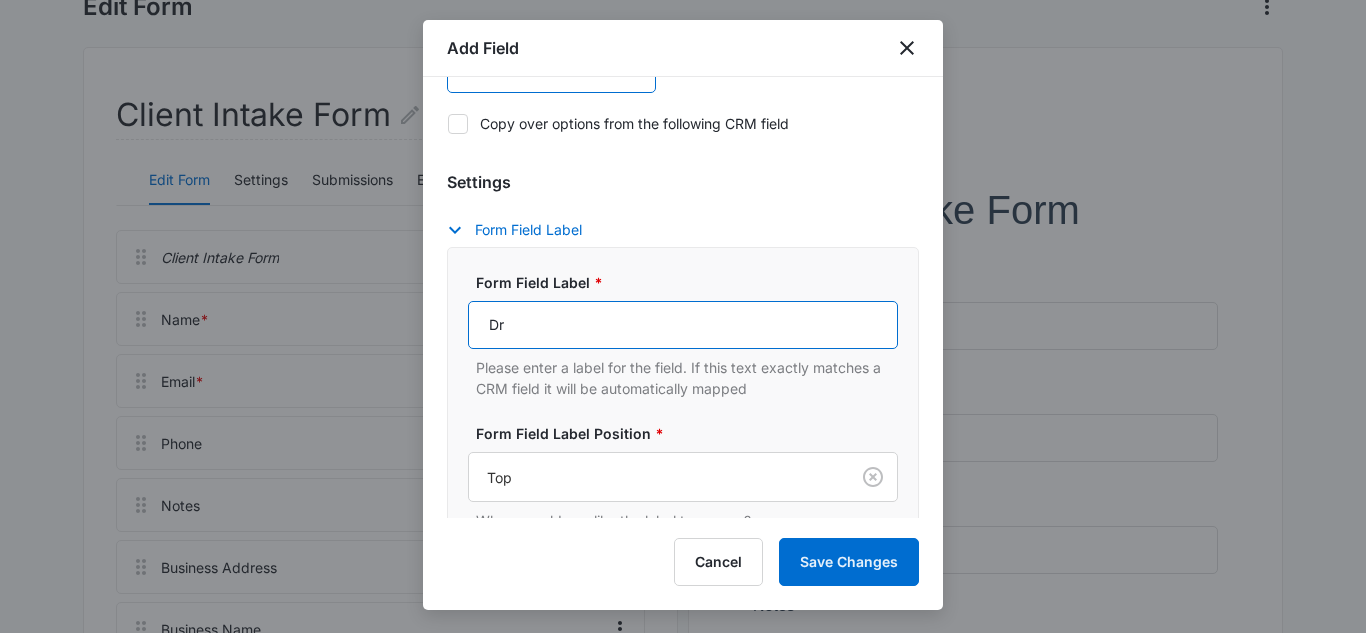 type on "D" 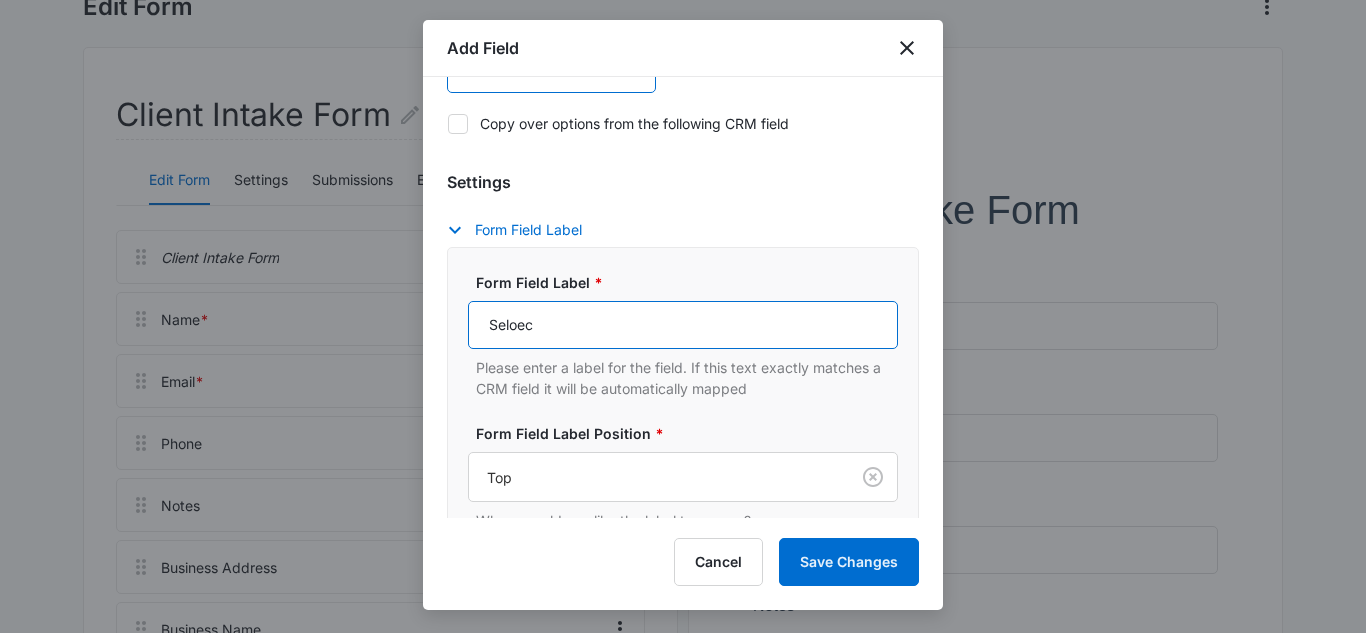 type on "Seloect" 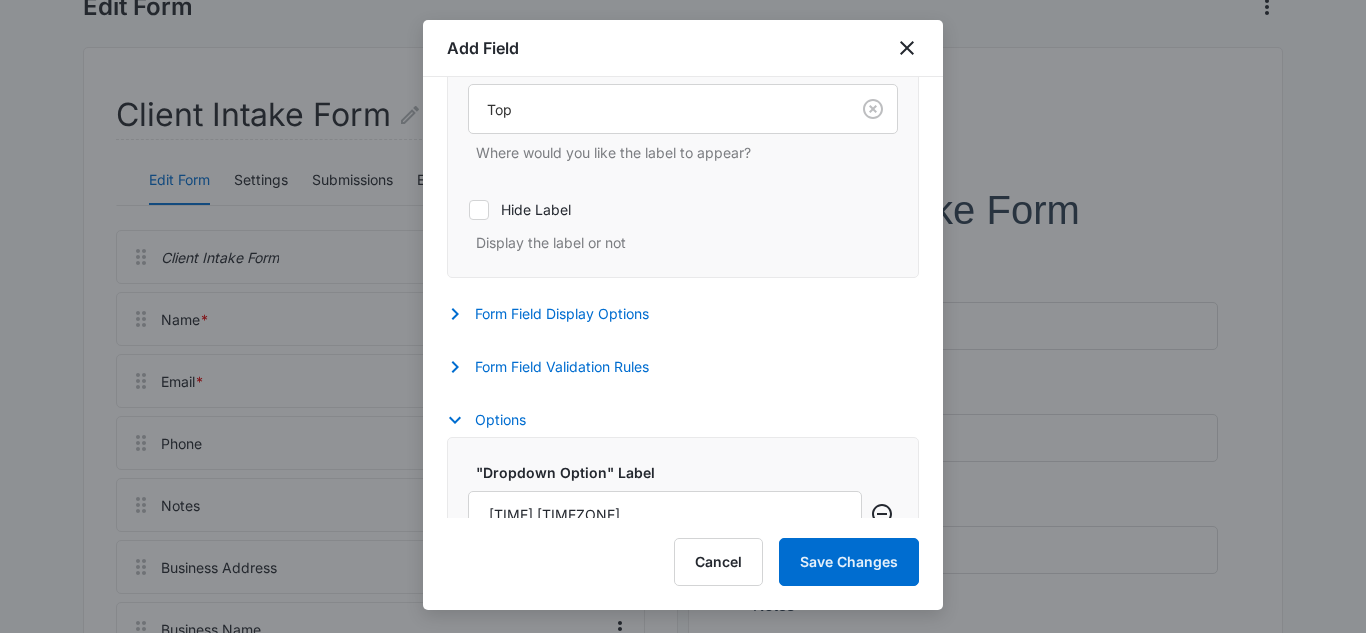scroll, scrollTop: 687, scrollLeft: 0, axis: vertical 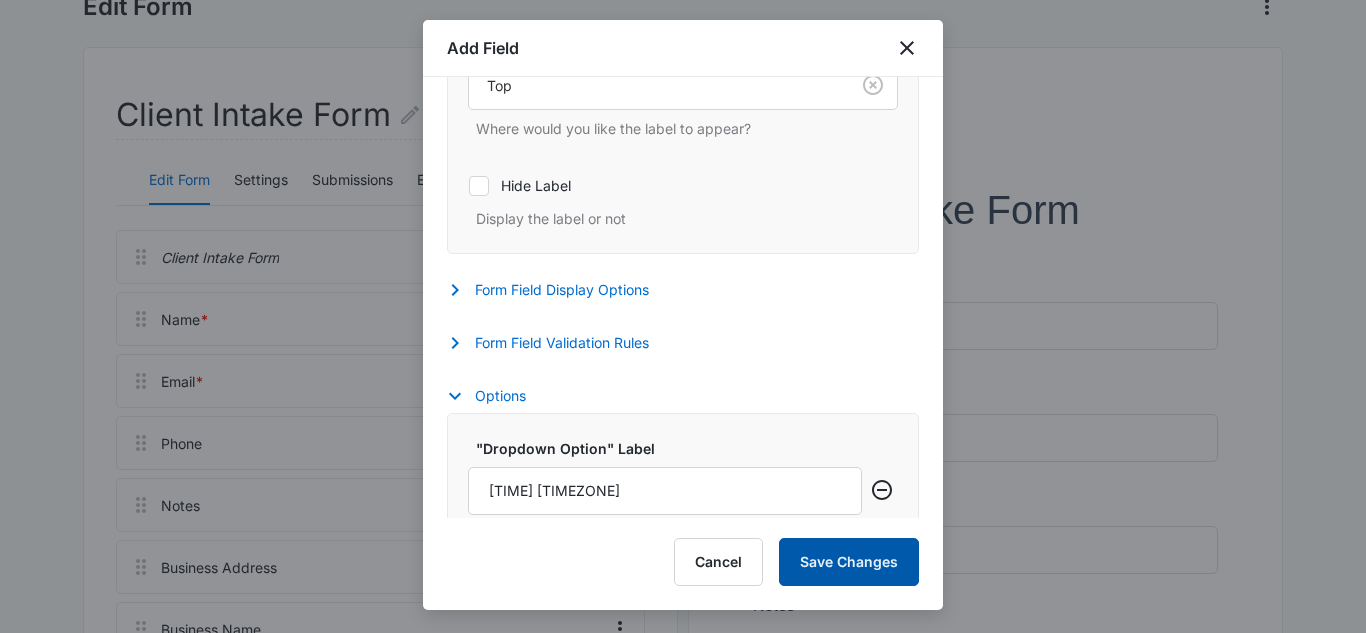 type on "Select Time For Consultation Call" 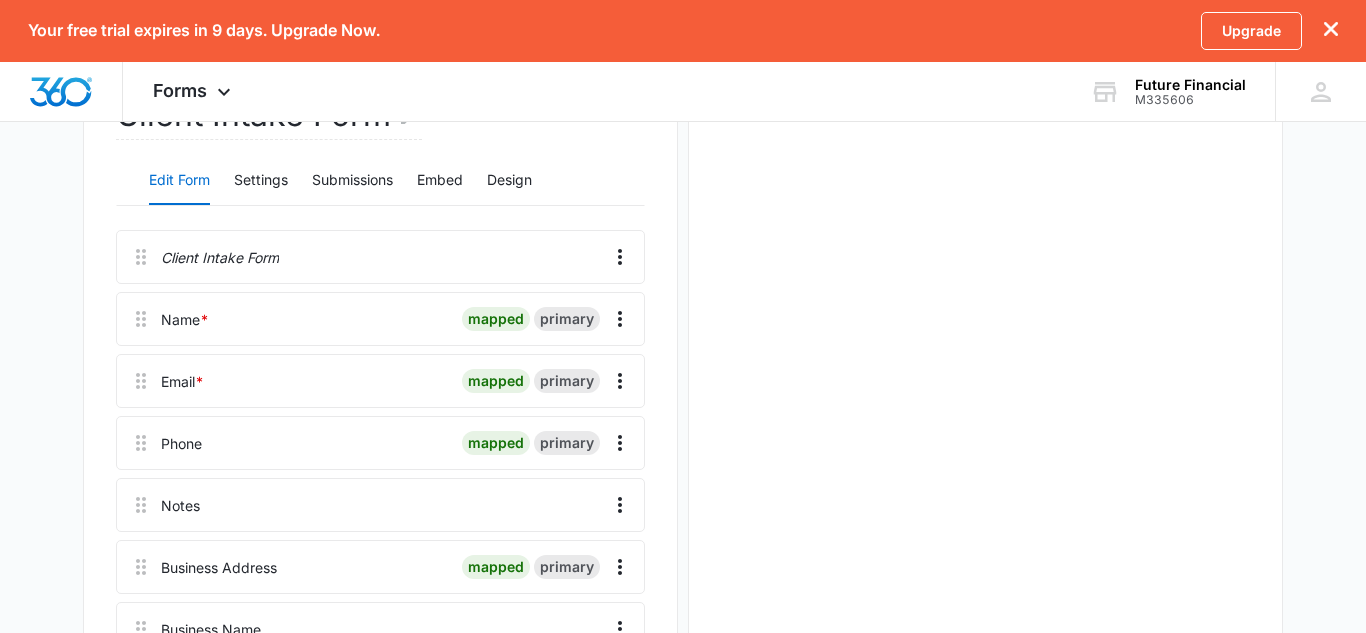 scroll, scrollTop: 1113, scrollLeft: 0, axis: vertical 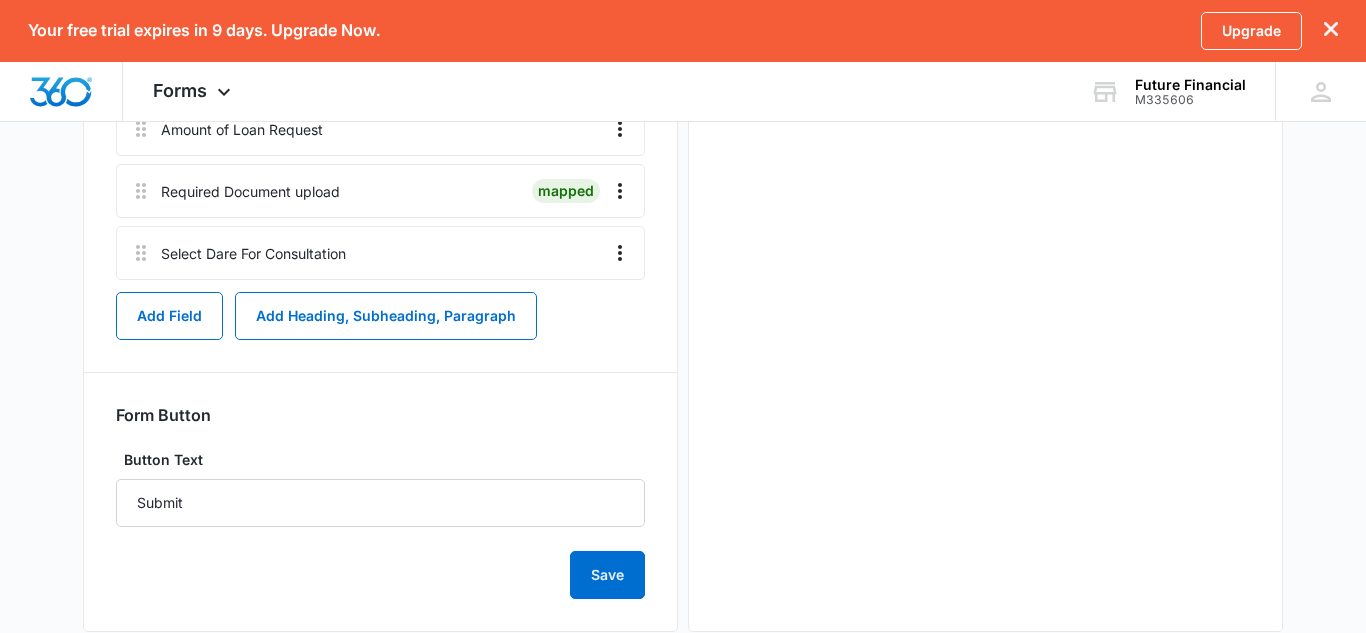 click on "Preview" at bounding box center [985, -97] 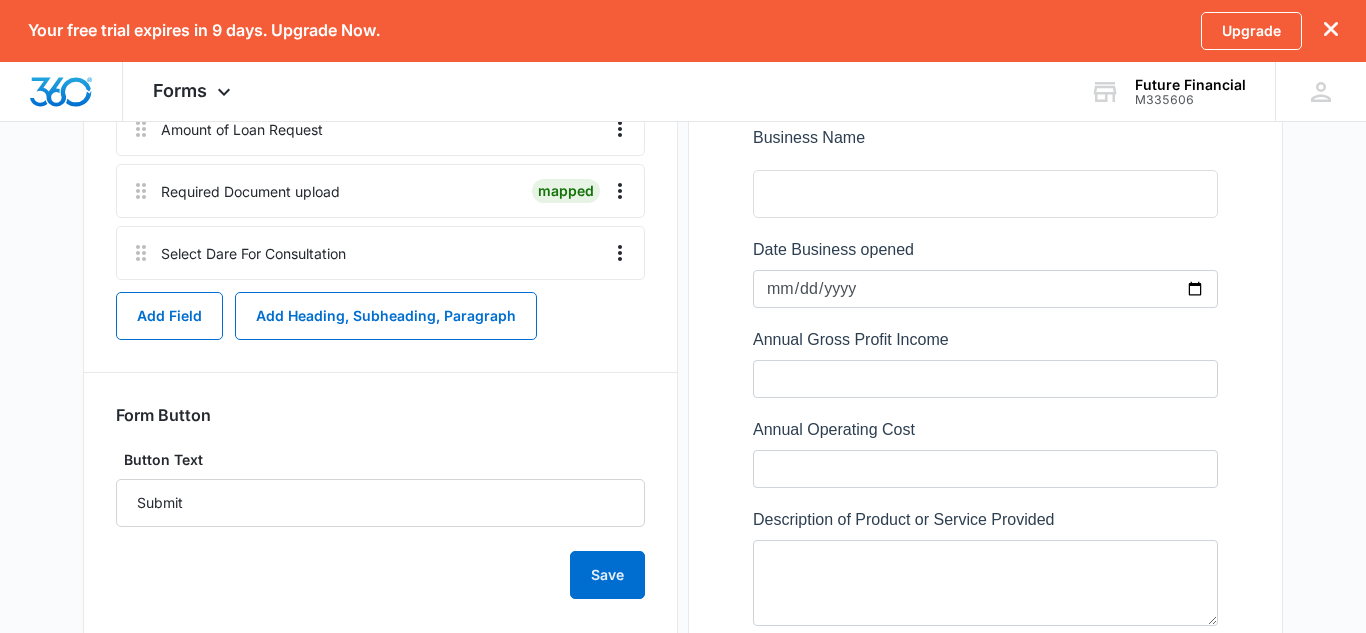 scroll, scrollTop: 1175, scrollLeft: 0, axis: vertical 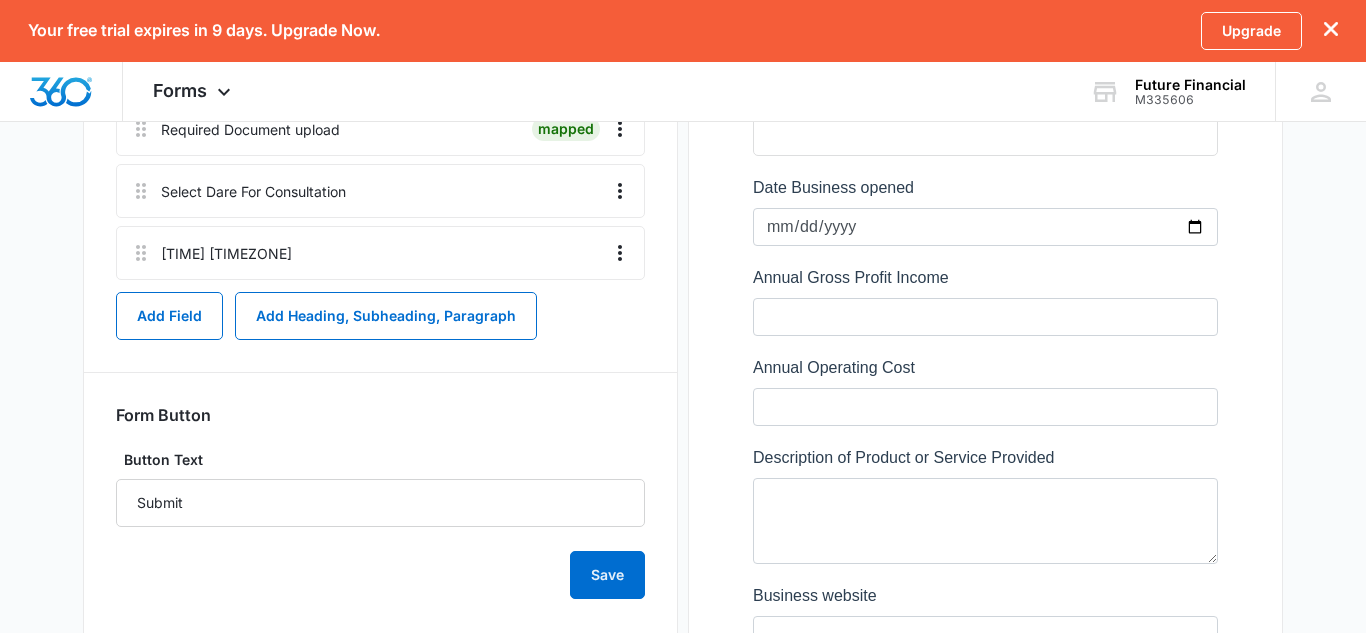 click on "Select Dare For Consultation" at bounding box center (253, 191) 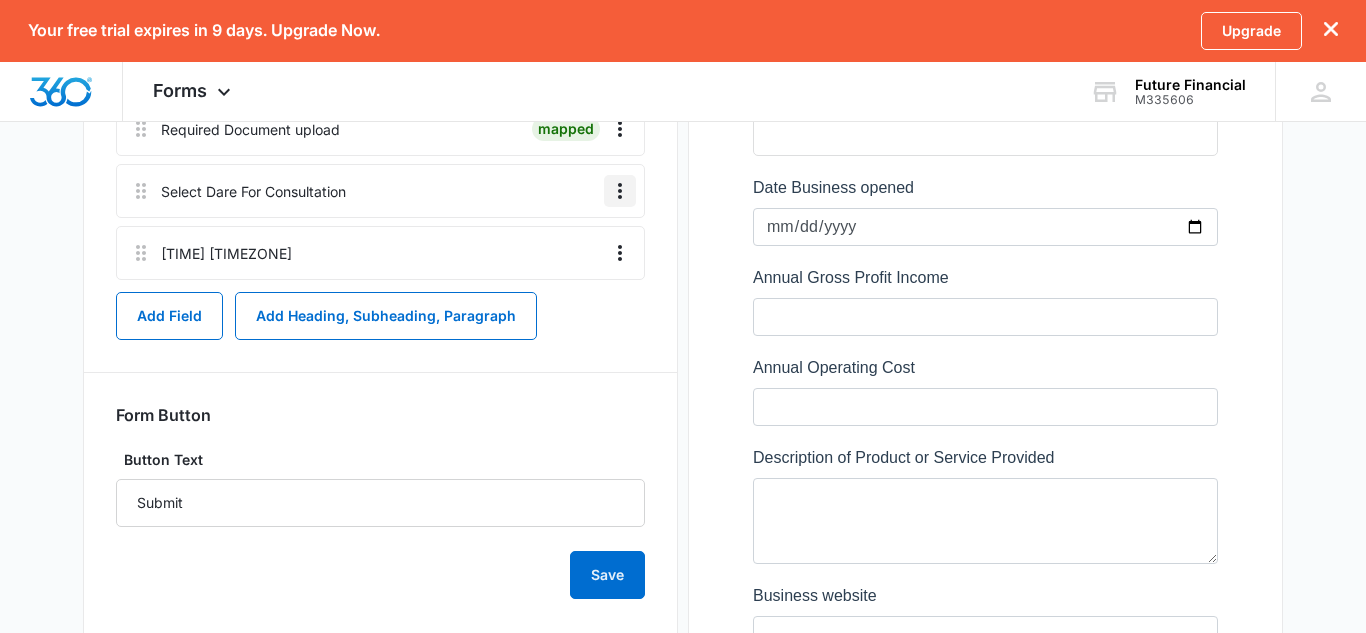 click 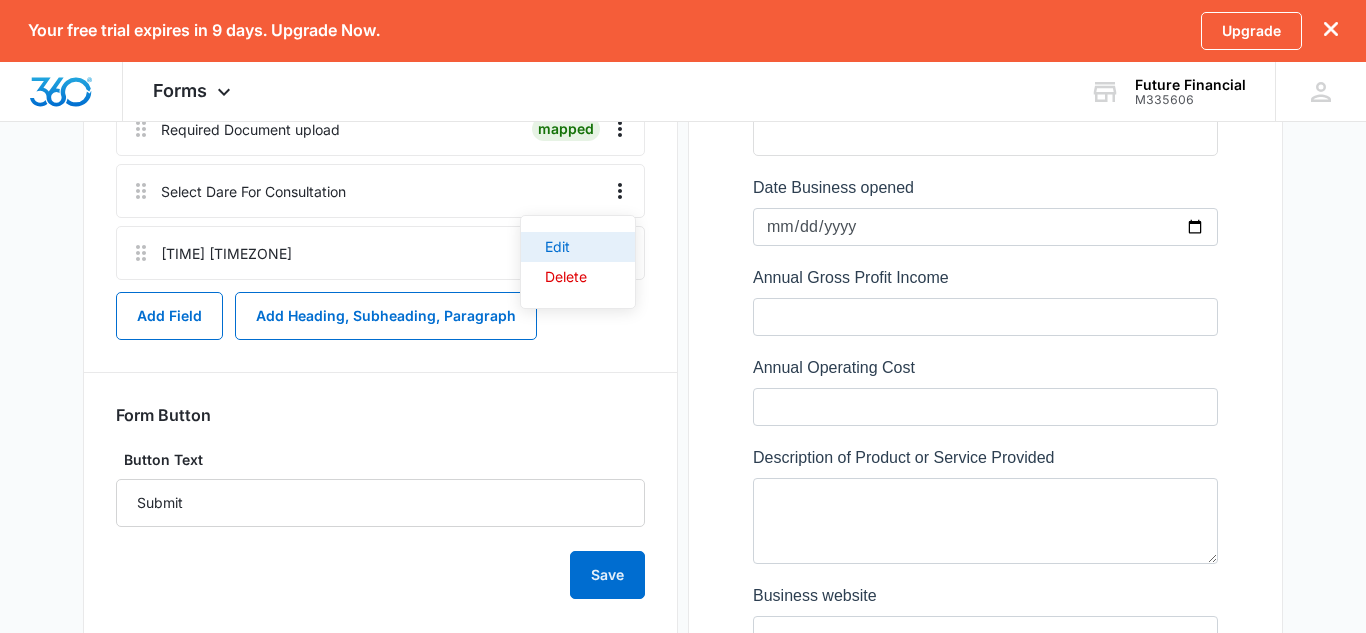 click on "Edit" at bounding box center (566, 247) 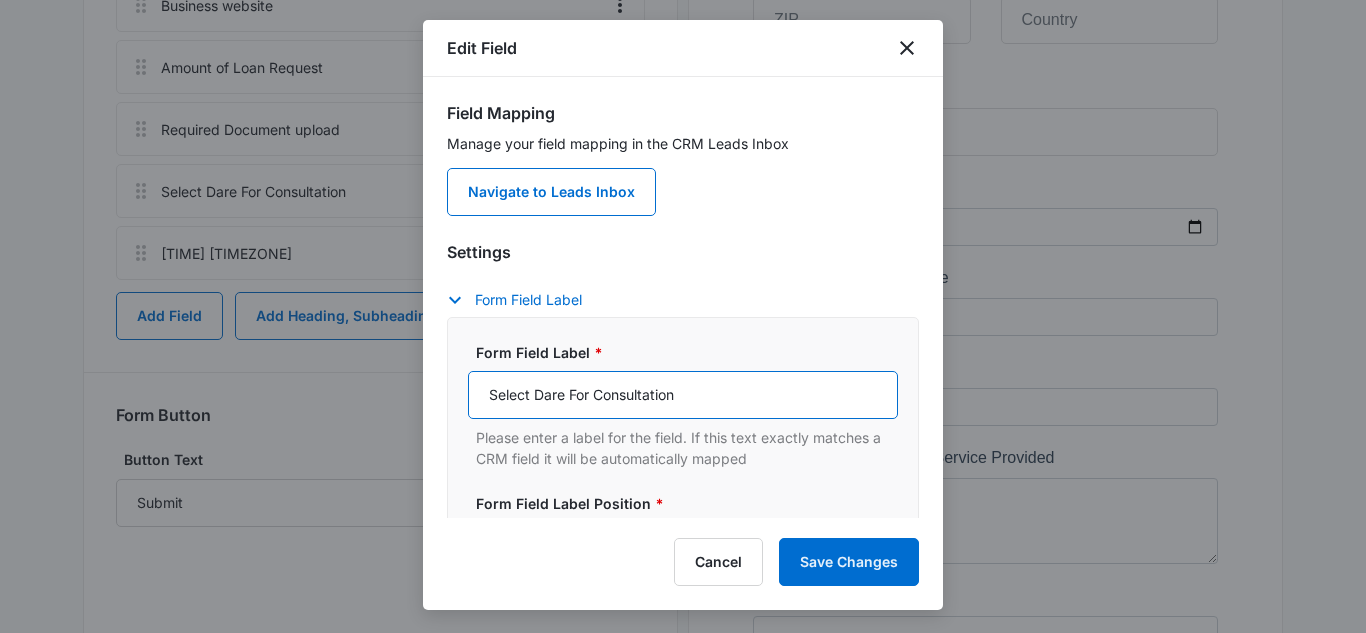 click on "Select Dare For Consultation" at bounding box center (683, 395) 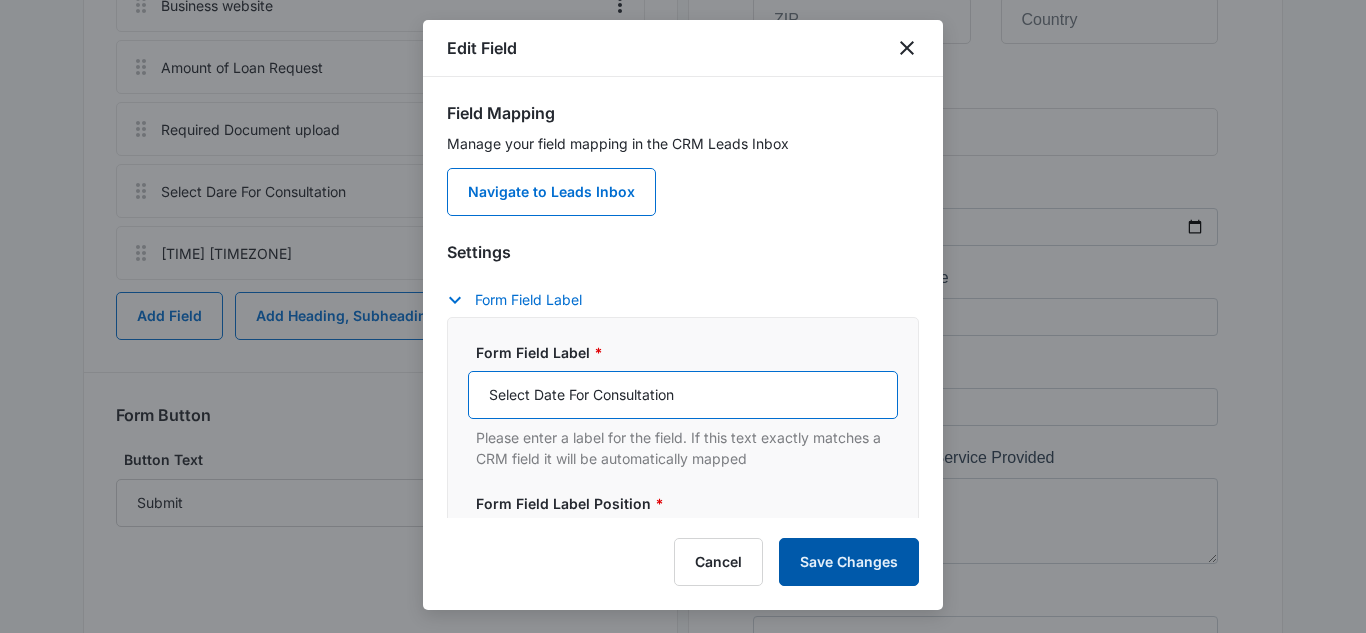 type on "Select Date For Consultation" 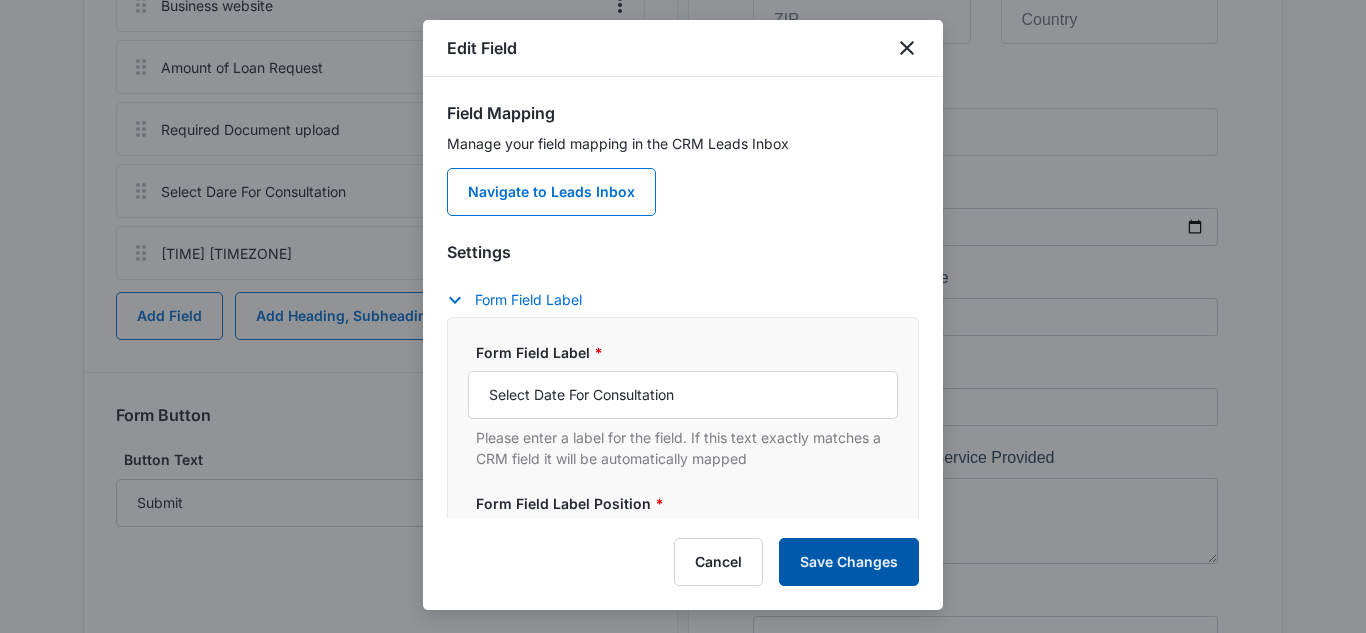 click on "Save Changes" at bounding box center [849, 562] 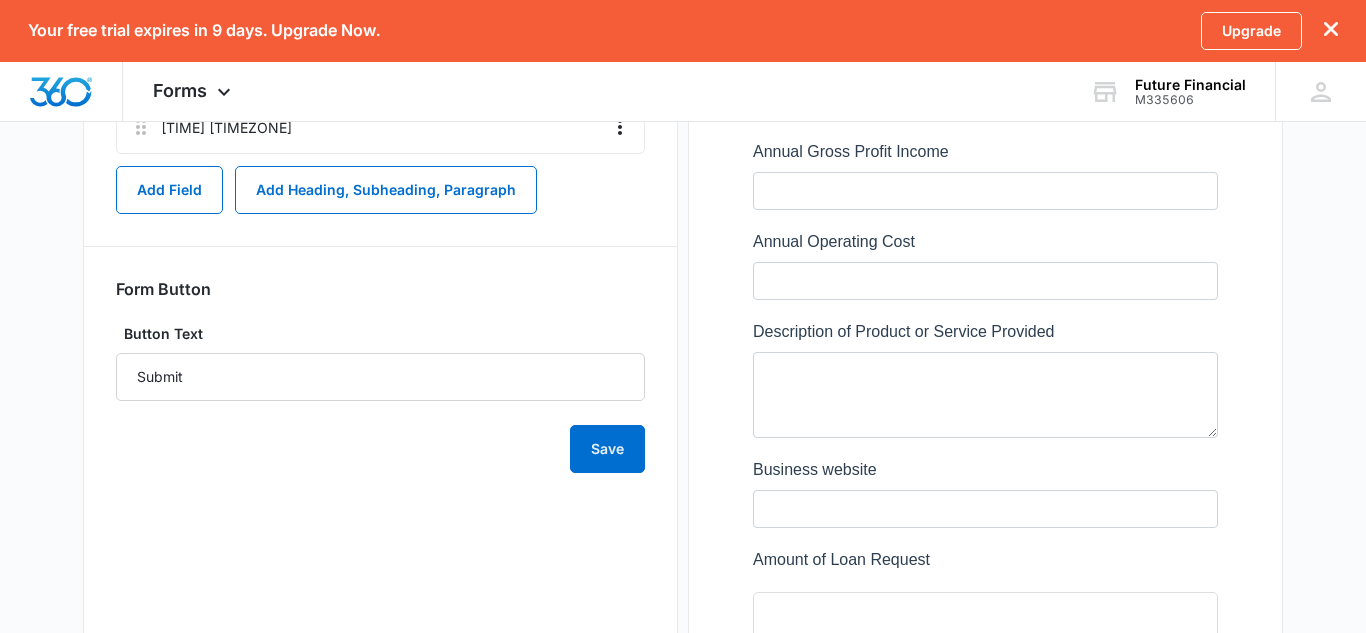 scroll, scrollTop: 1303, scrollLeft: 0, axis: vertical 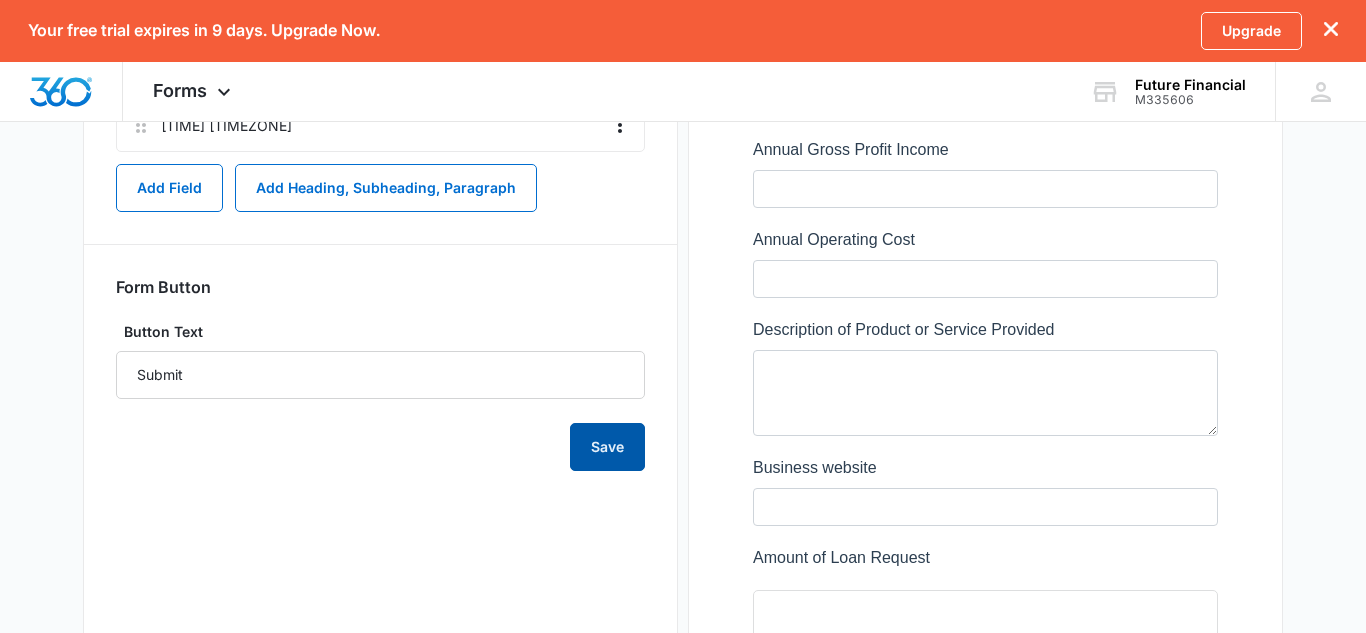 click on "Save" at bounding box center (607, 447) 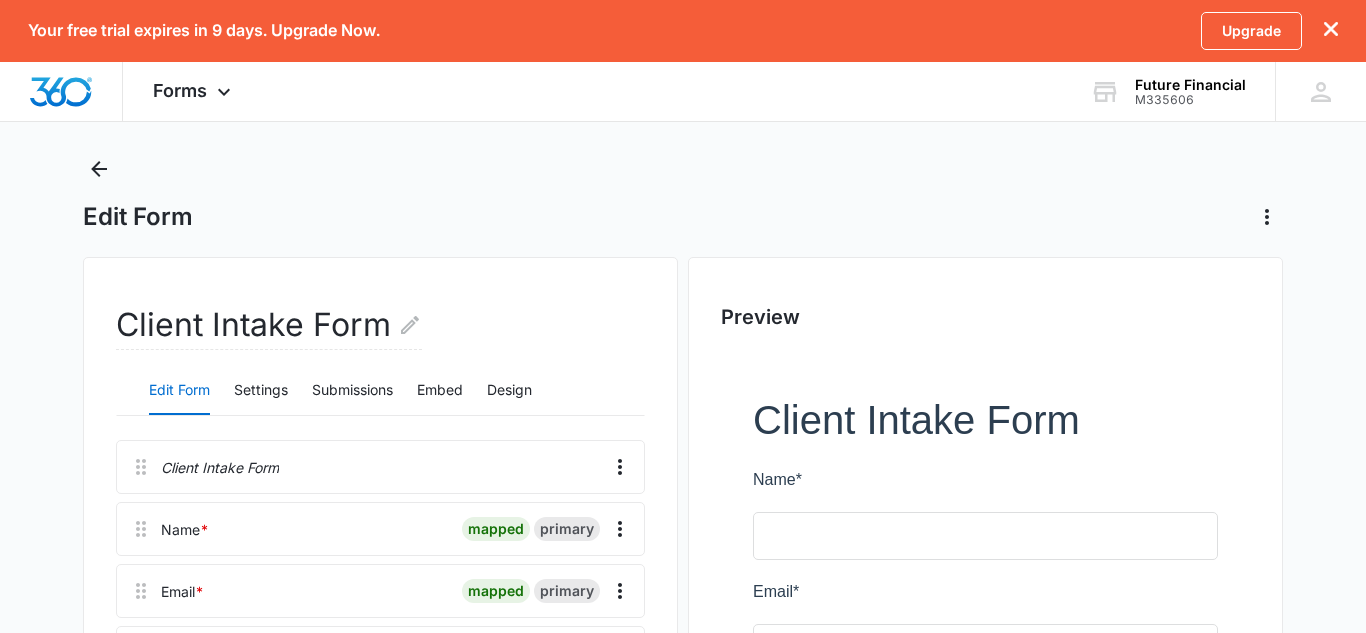 scroll, scrollTop: 0, scrollLeft: 0, axis: both 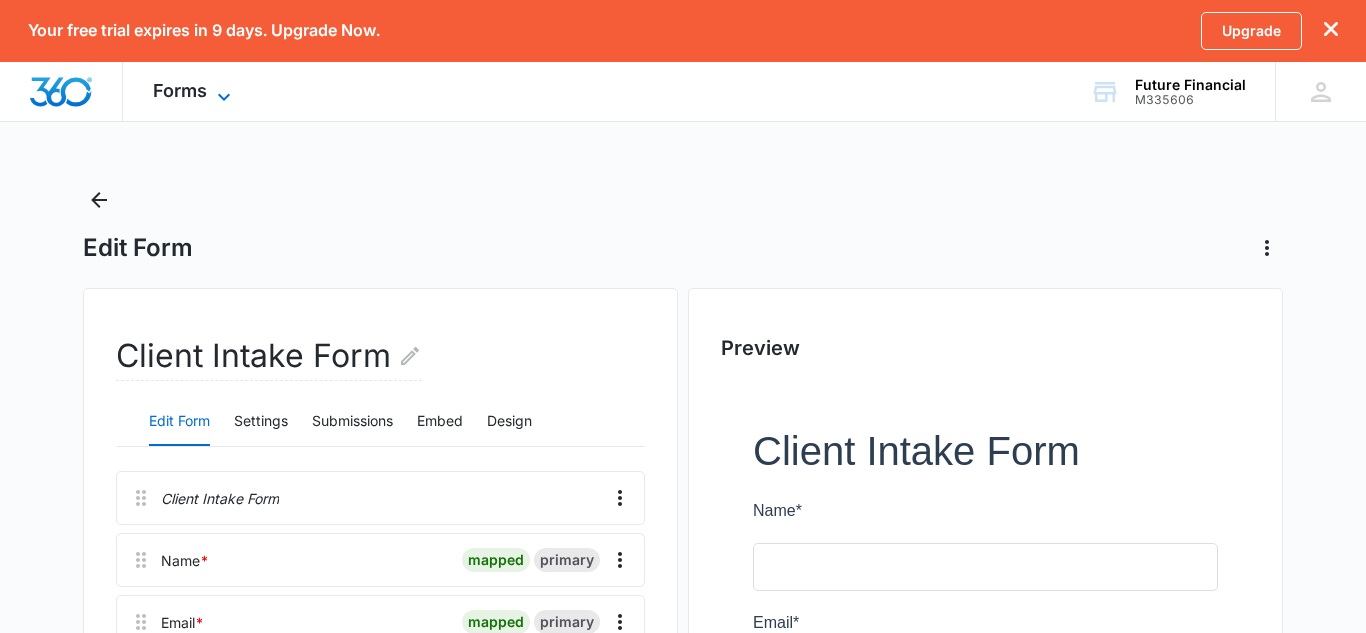 click on "Forms" at bounding box center [180, 90] 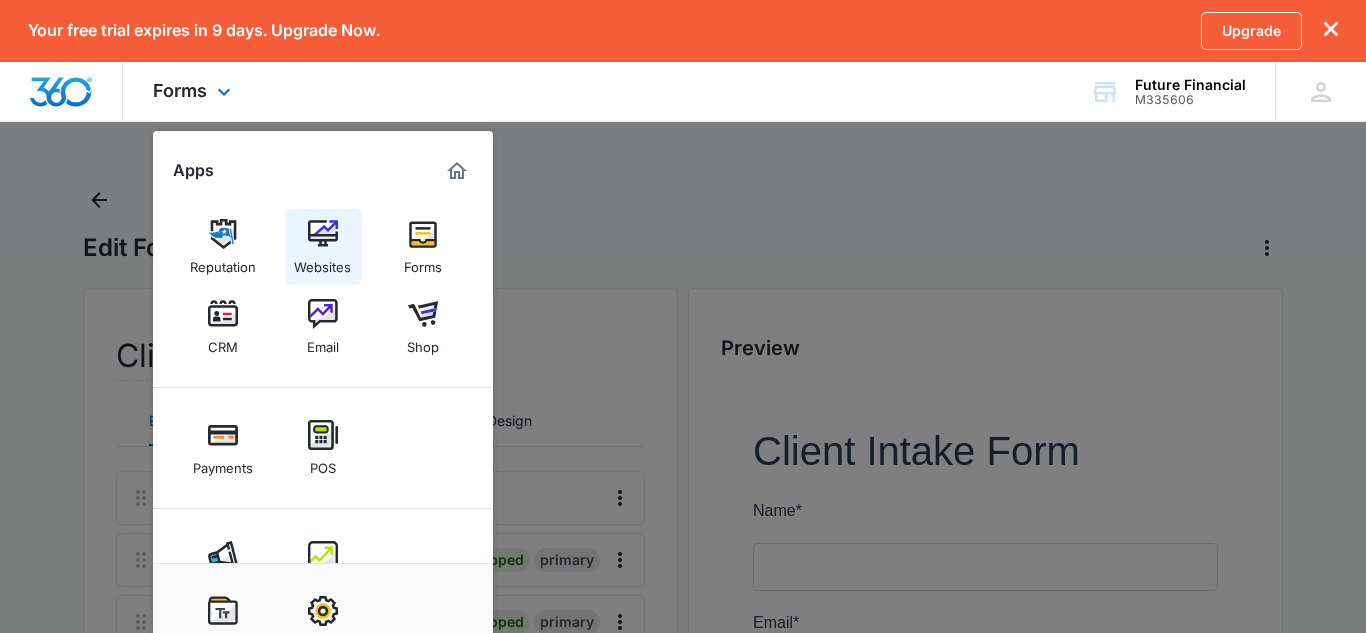 click on "Websites" at bounding box center [322, 262] 